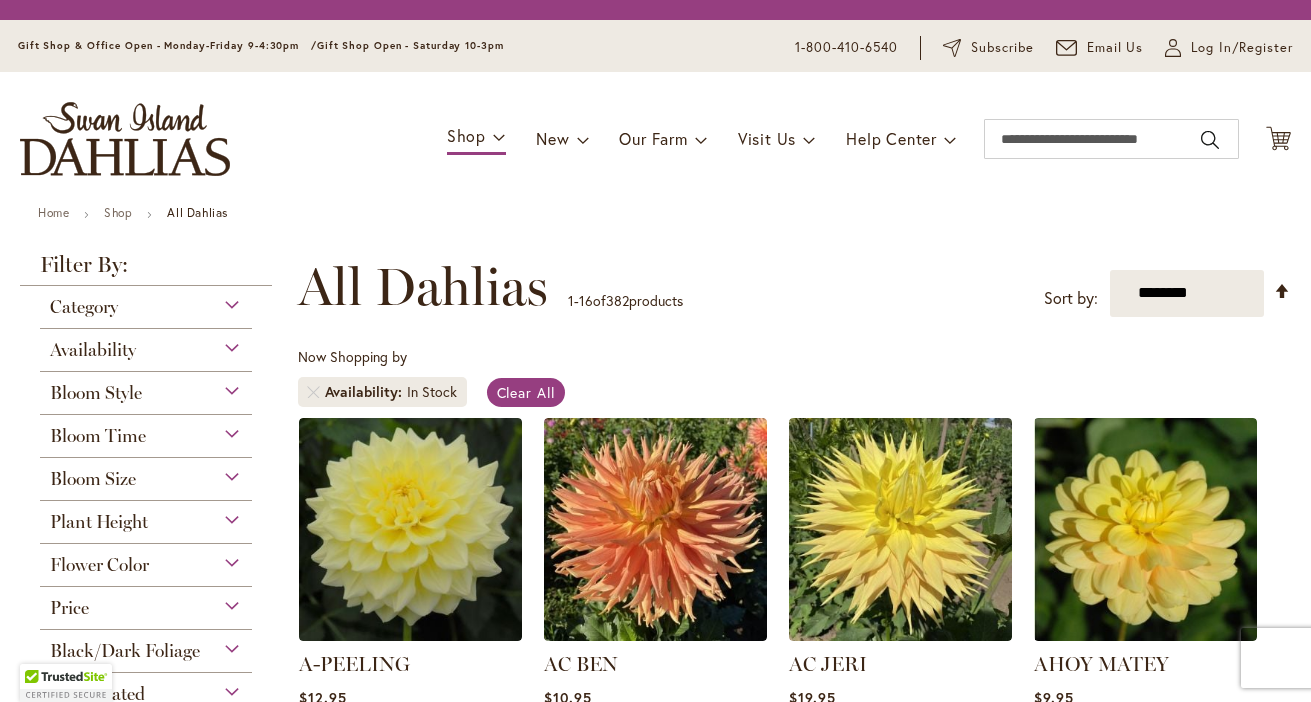 scroll, scrollTop: 0, scrollLeft: 0, axis: both 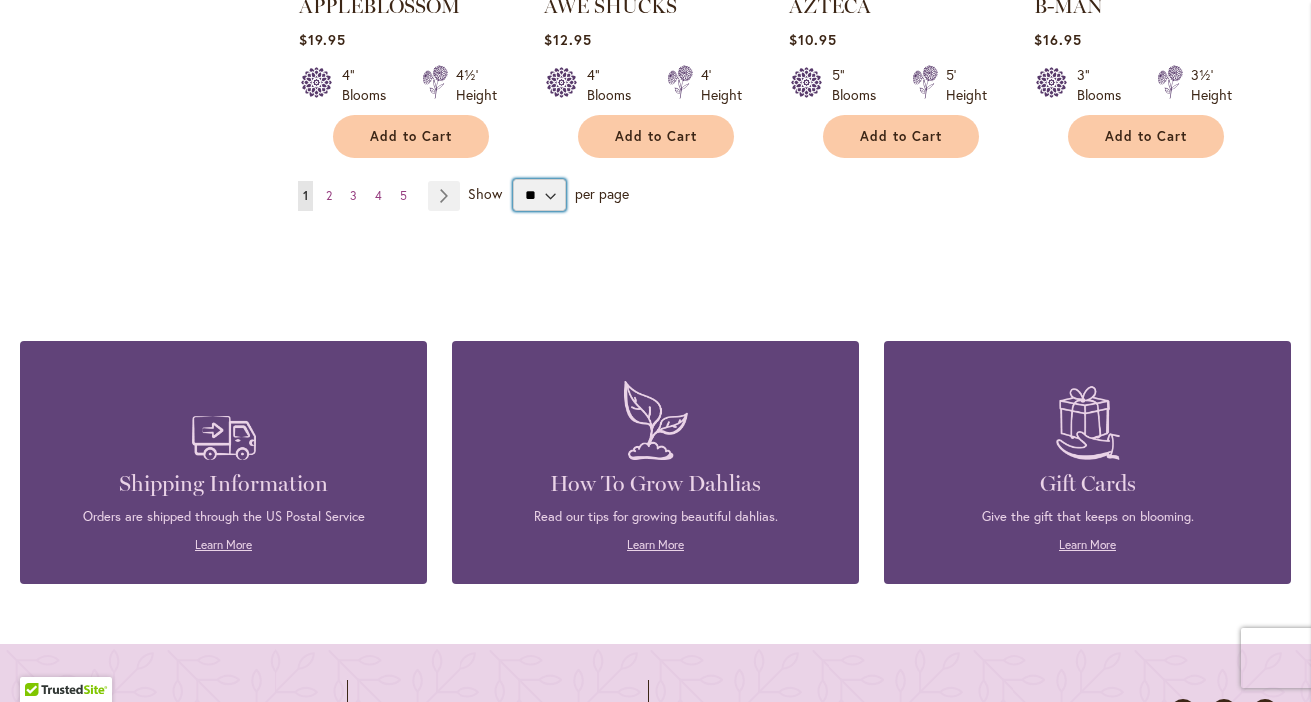 click on "**
**
**
**" at bounding box center [539, 195] 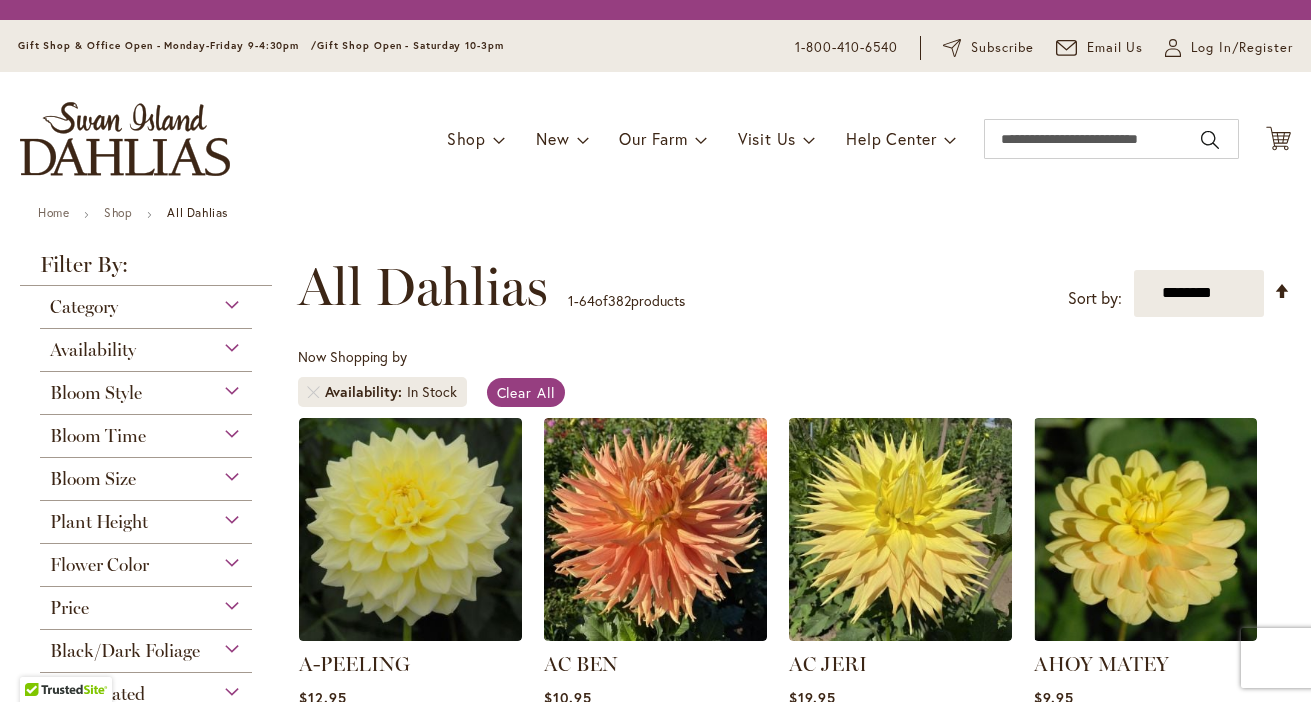 scroll, scrollTop: 0, scrollLeft: 0, axis: both 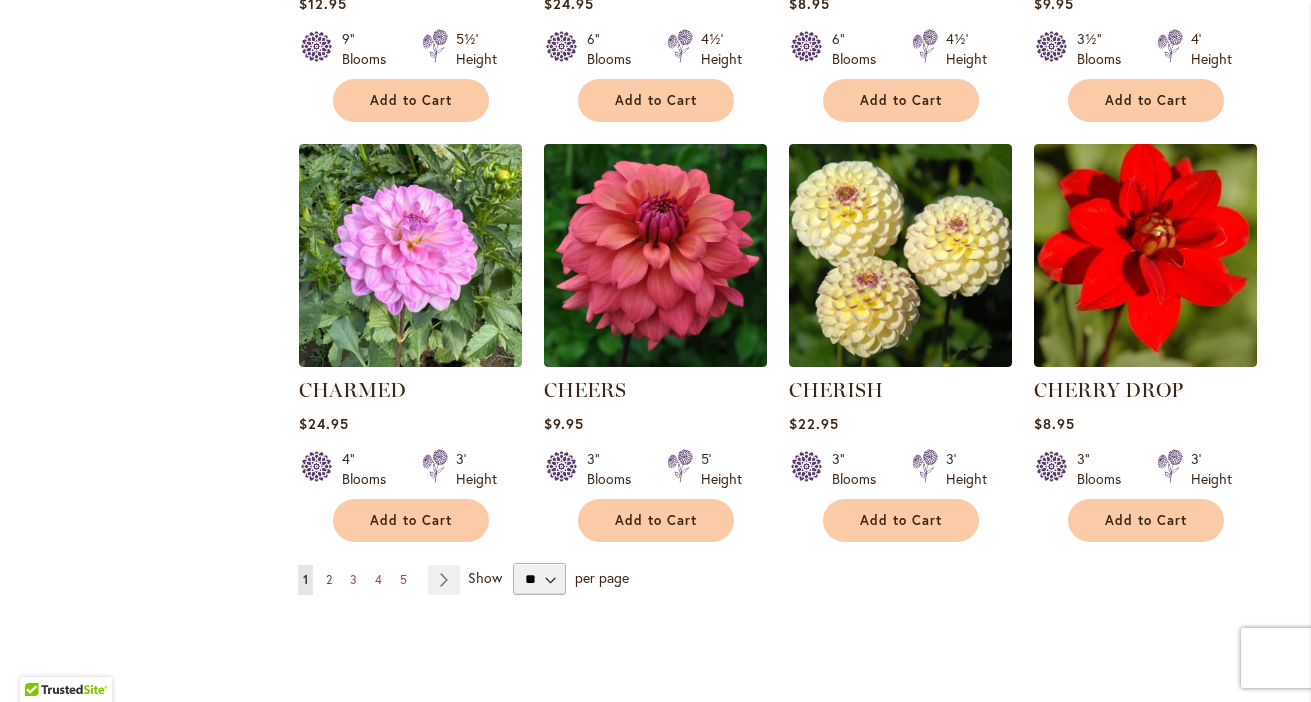 click on "2" at bounding box center (329, 579) 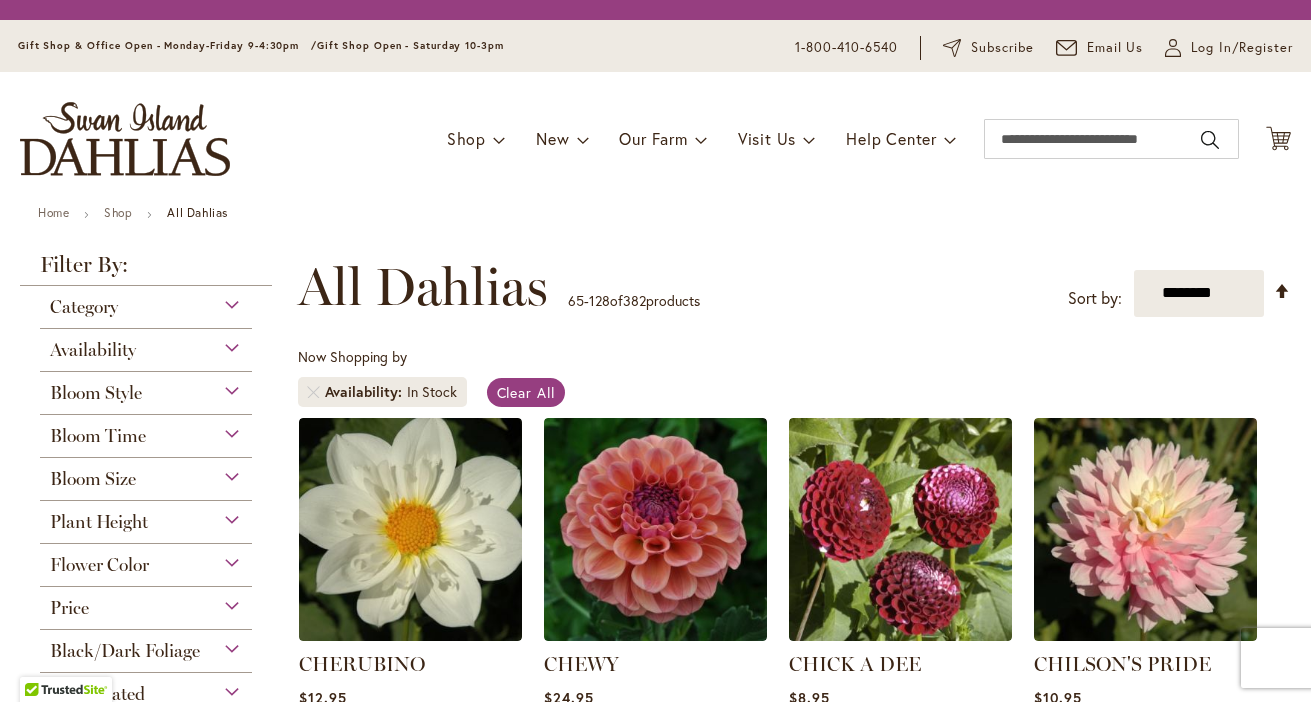 scroll, scrollTop: 0, scrollLeft: 0, axis: both 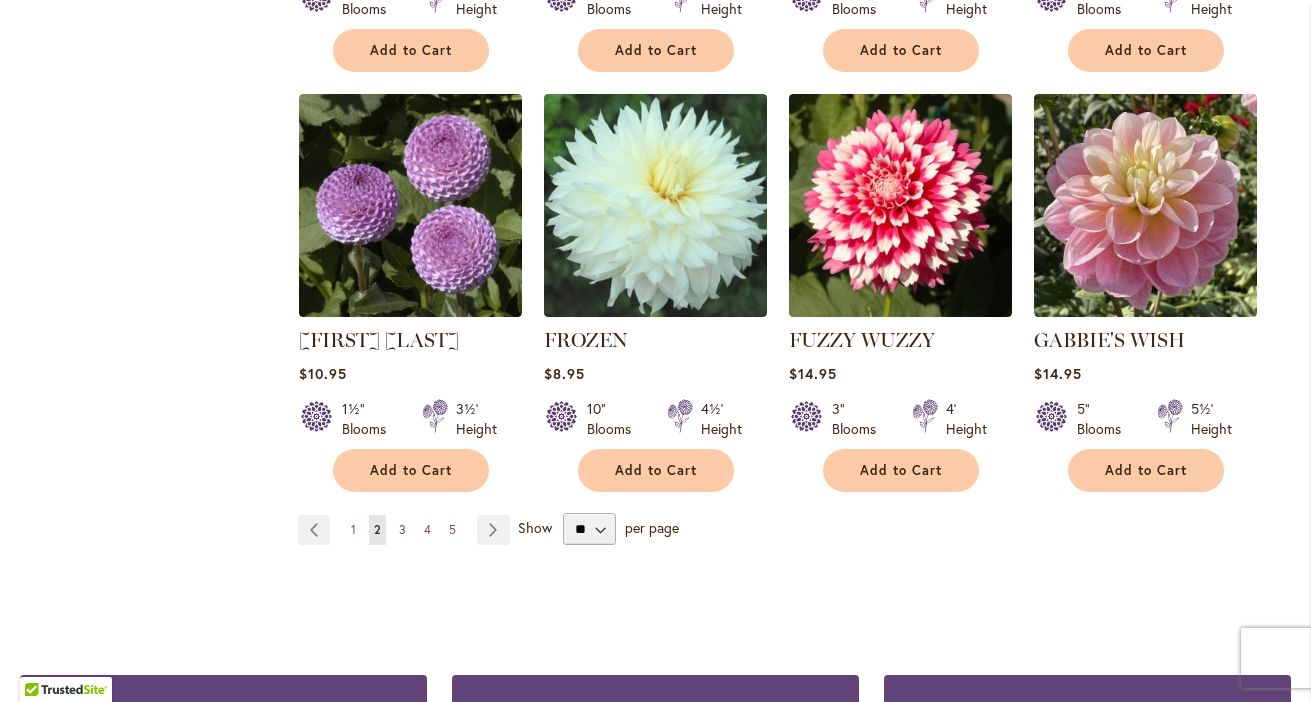 click on "3" at bounding box center [402, 529] 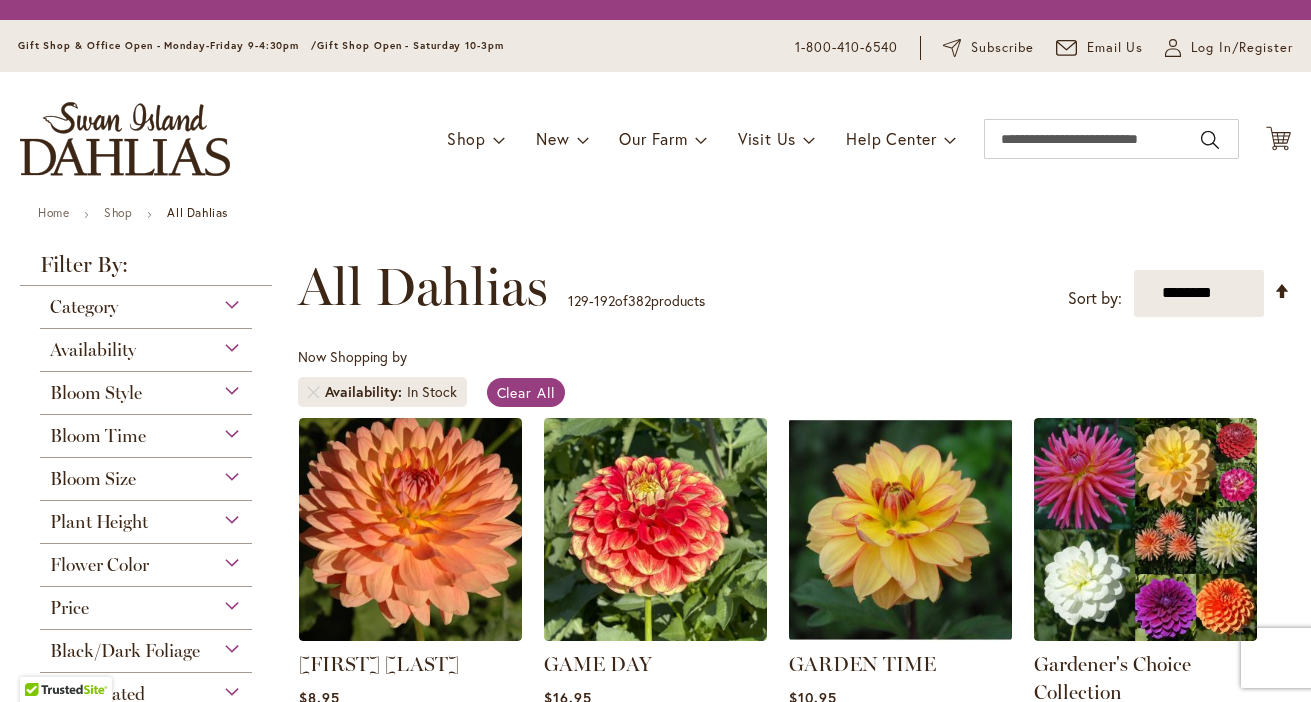 scroll, scrollTop: 0, scrollLeft: 0, axis: both 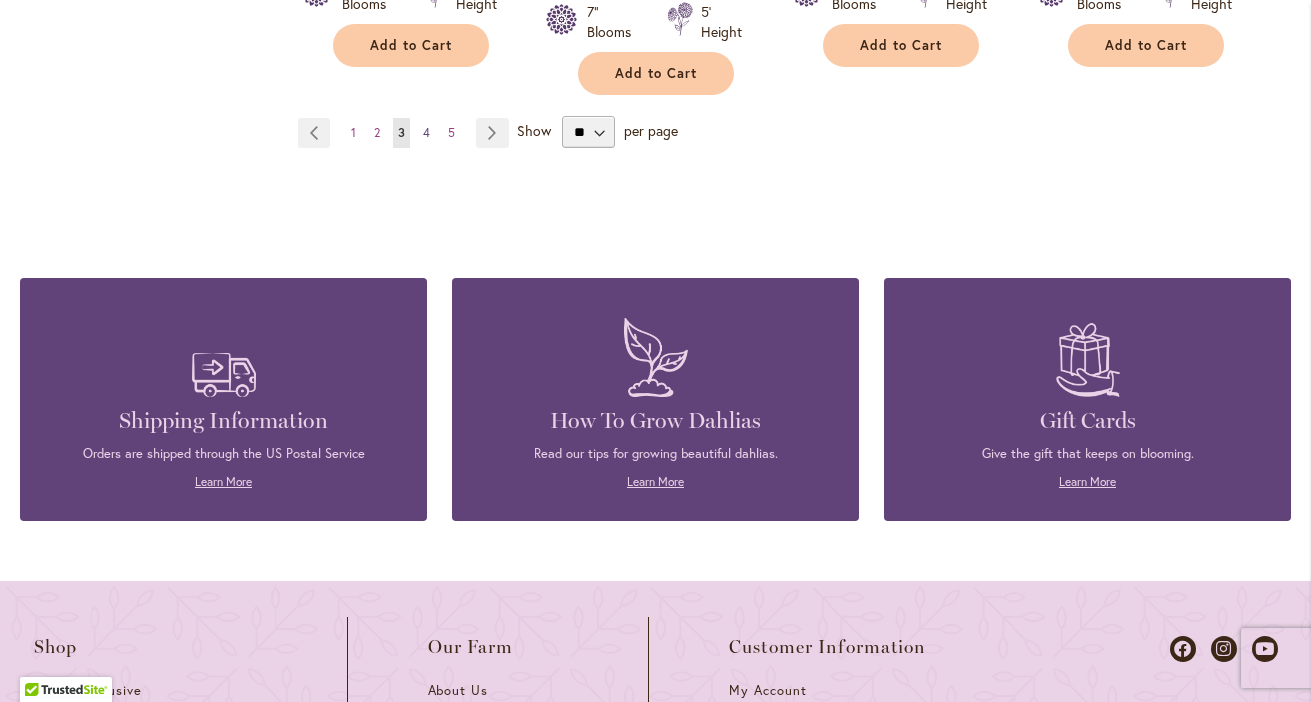 click on "4" at bounding box center (426, 132) 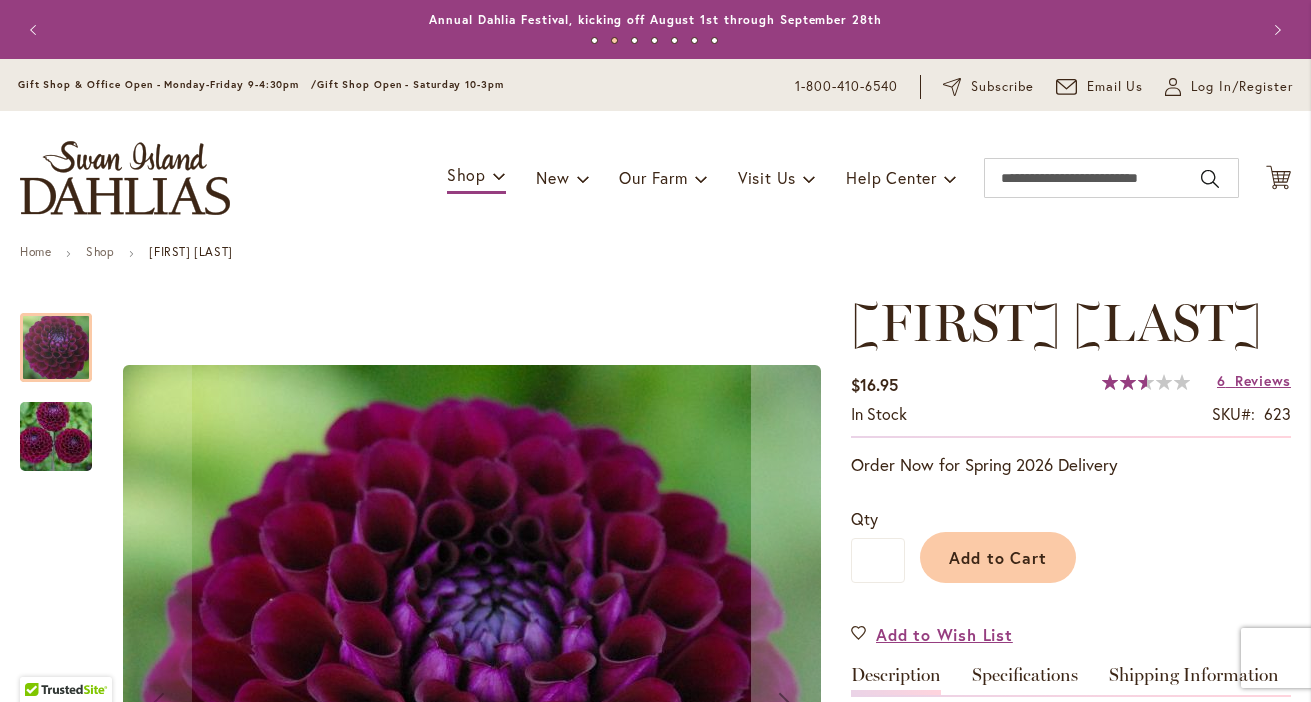 scroll, scrollTop: 0, scrollLeft: 0, axis: both 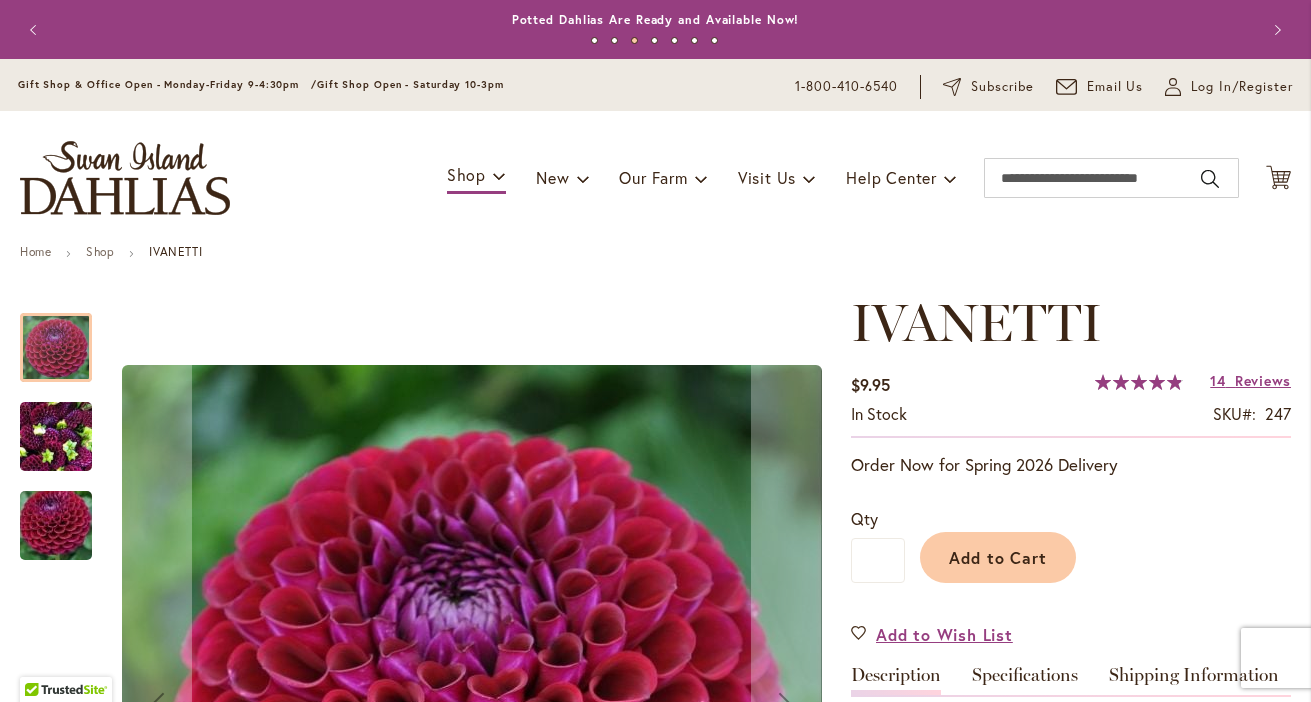 click at bounding box center [56, 526] 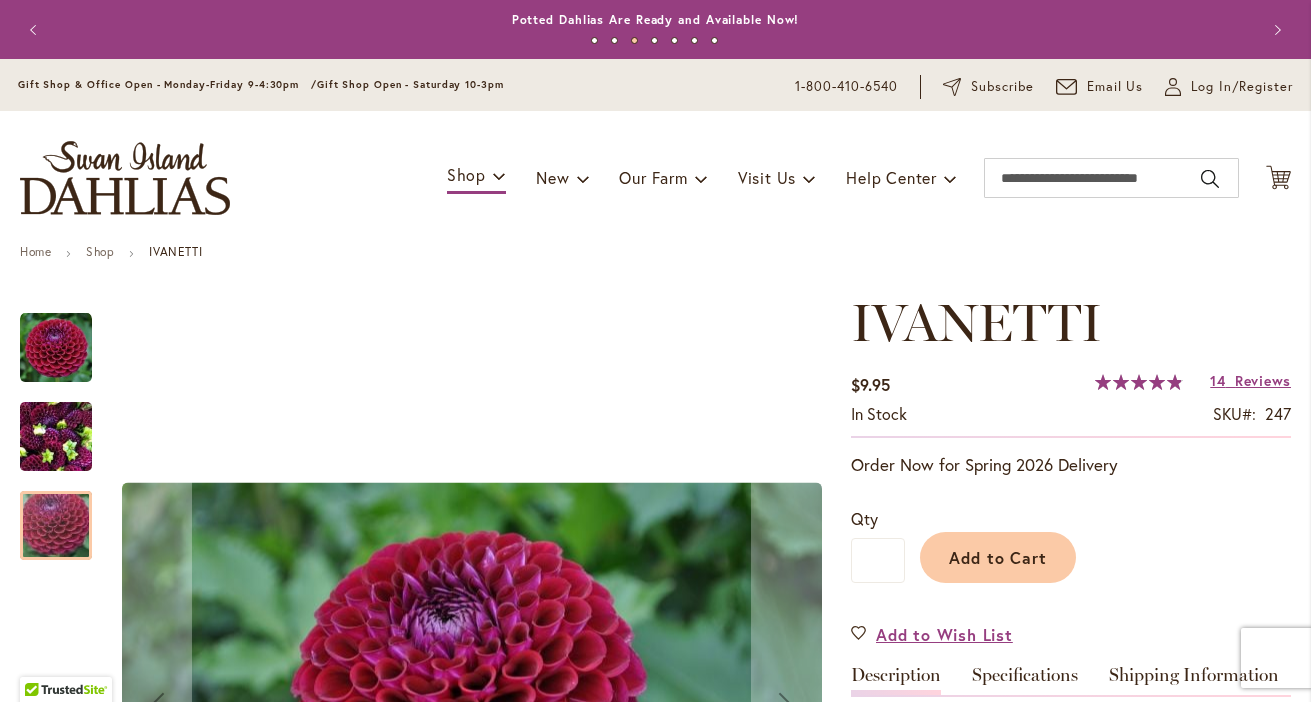 click at bounding box center [66, 426] 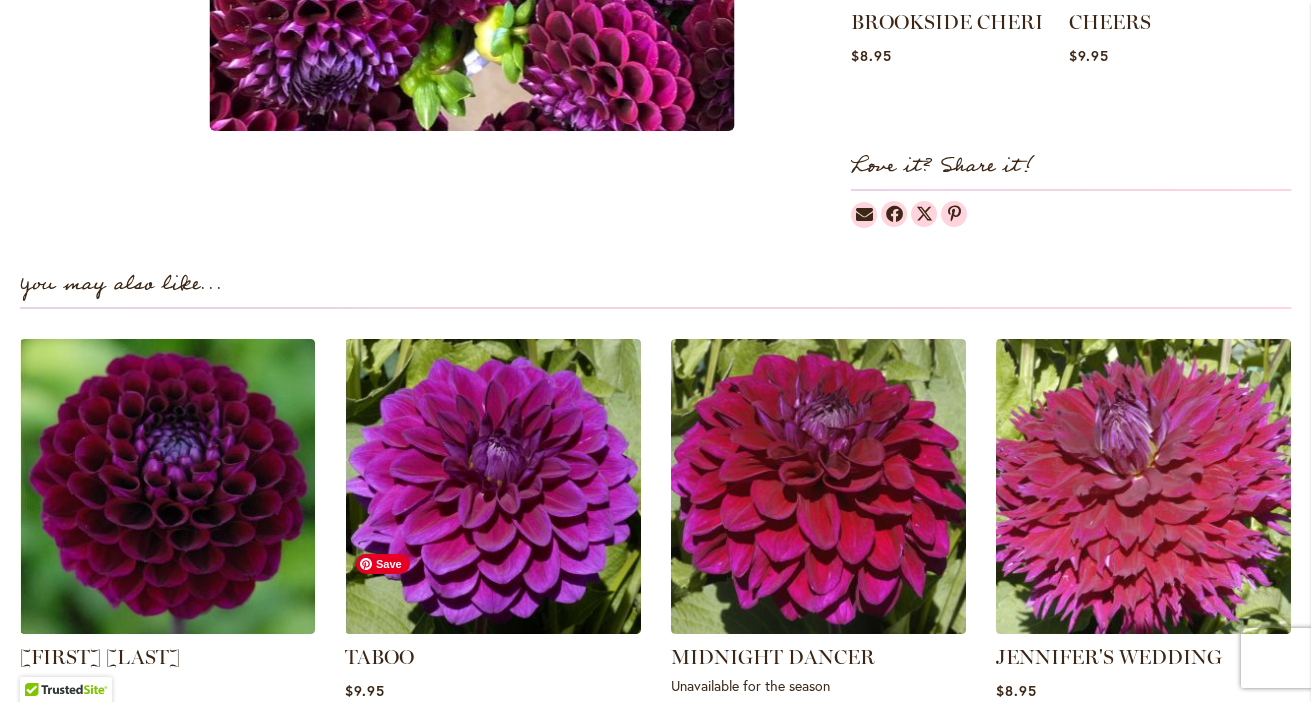 scroll, scrollTop: 1142, scrollLeft: 0, axis: vertical 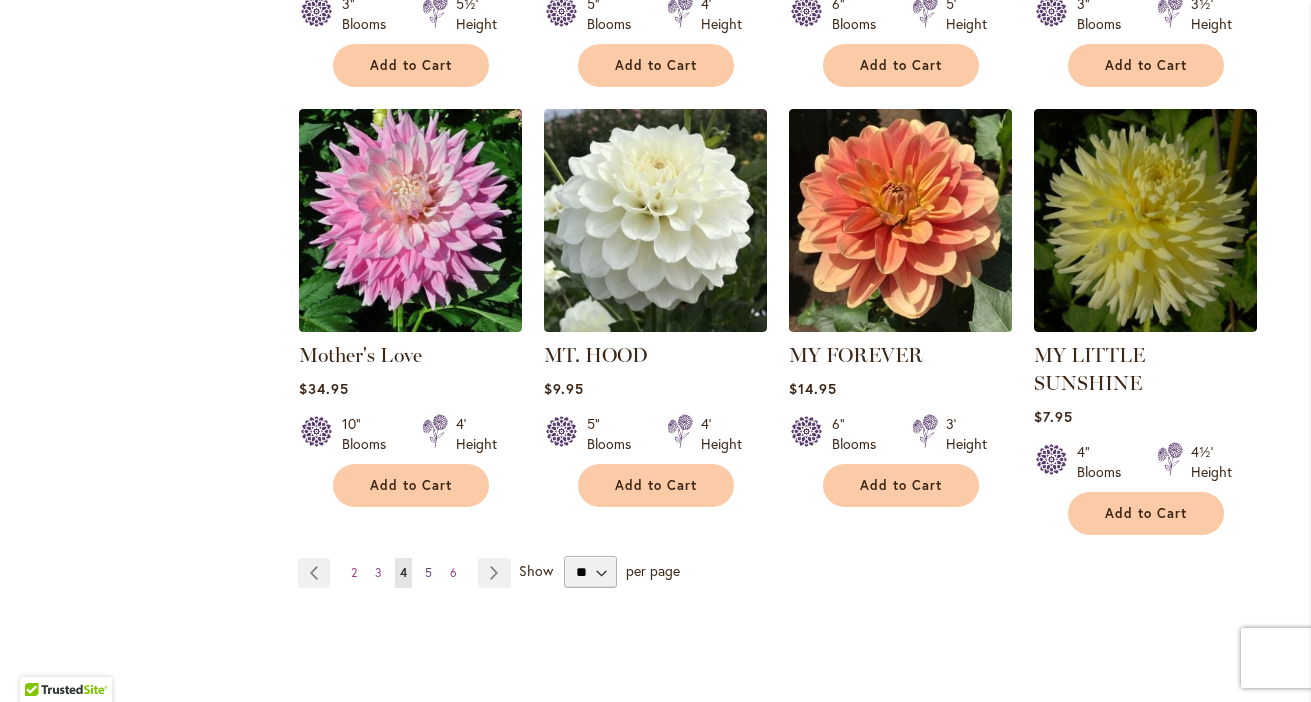 click on "5" at bounding box center [428, 572] 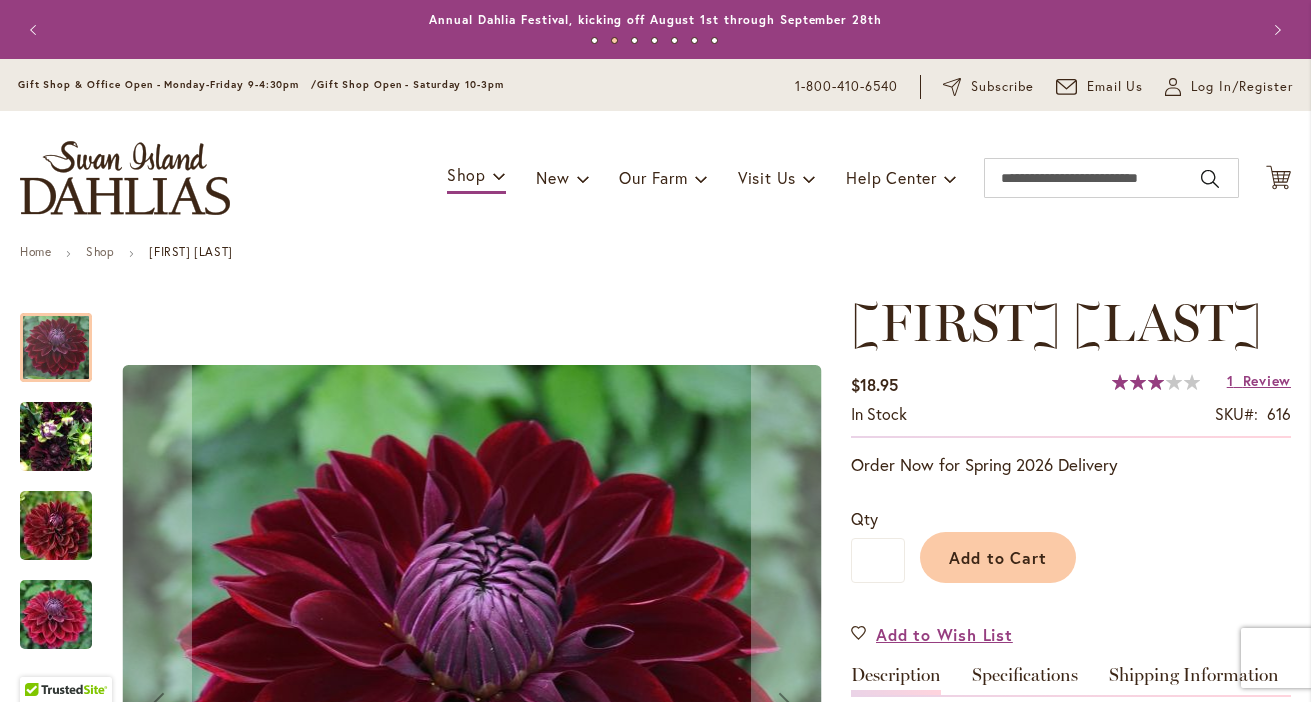scroll, scrollTop: 0, scrollLeft: 0, axis: both 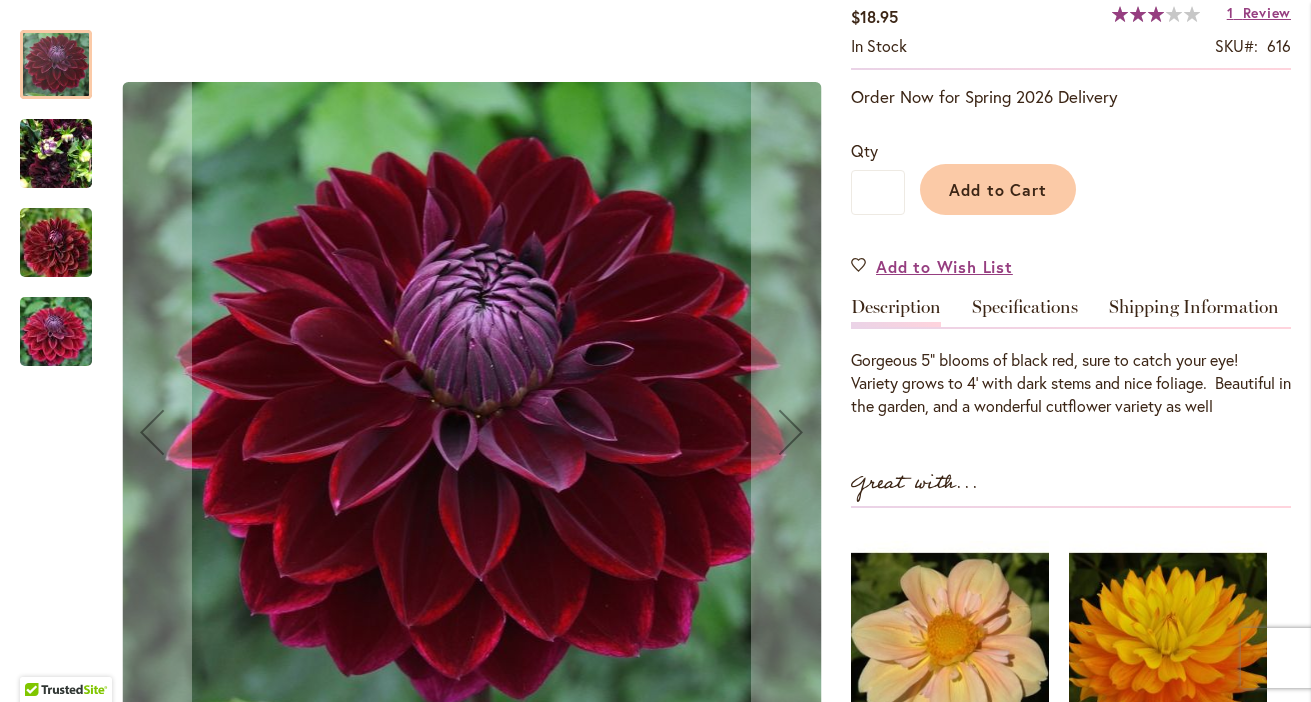 click at bounding box center (56, 154) 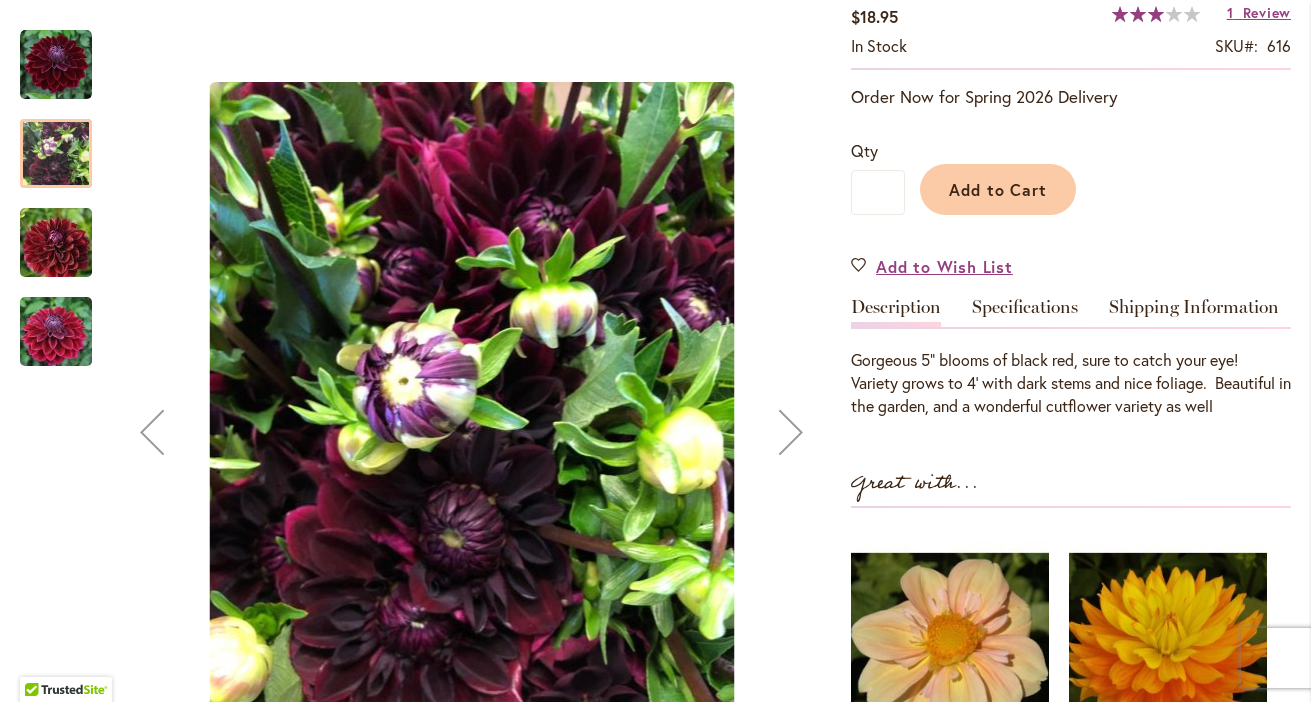 click at bounding box center (56, 243) 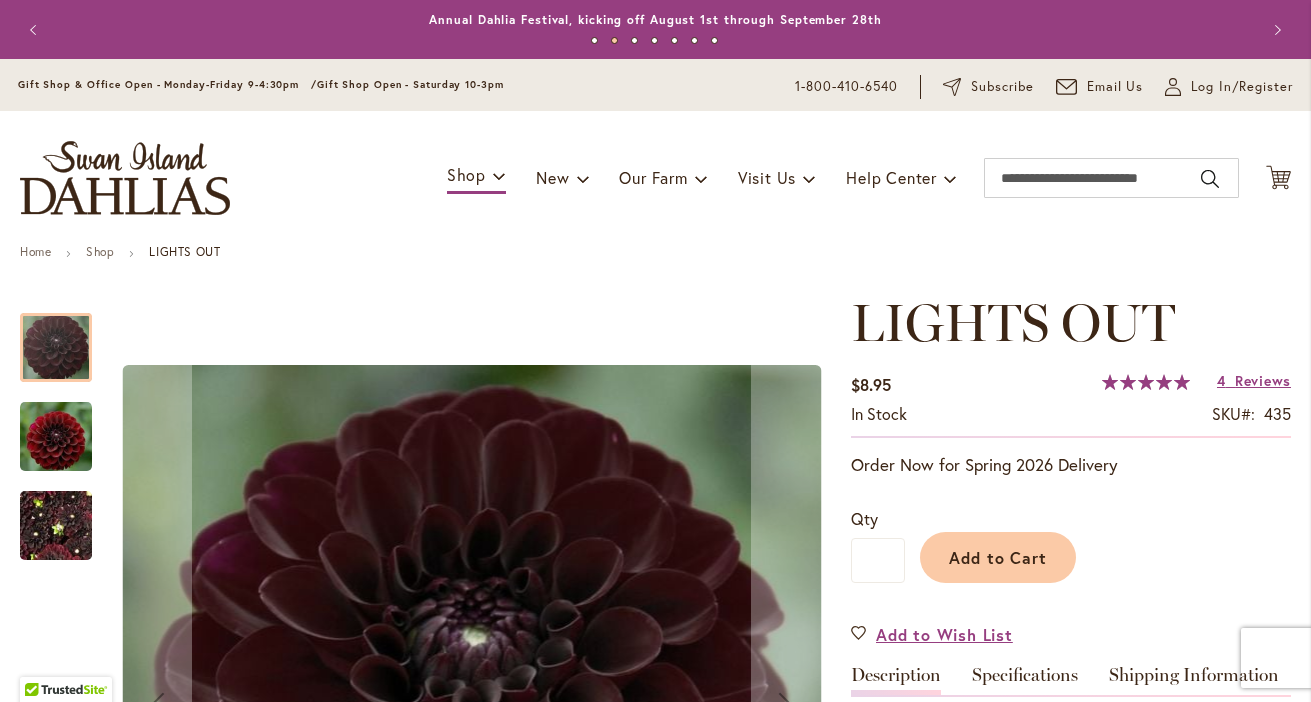 scroll, scrollTop: 0, scrollLeft: 0, axis: both 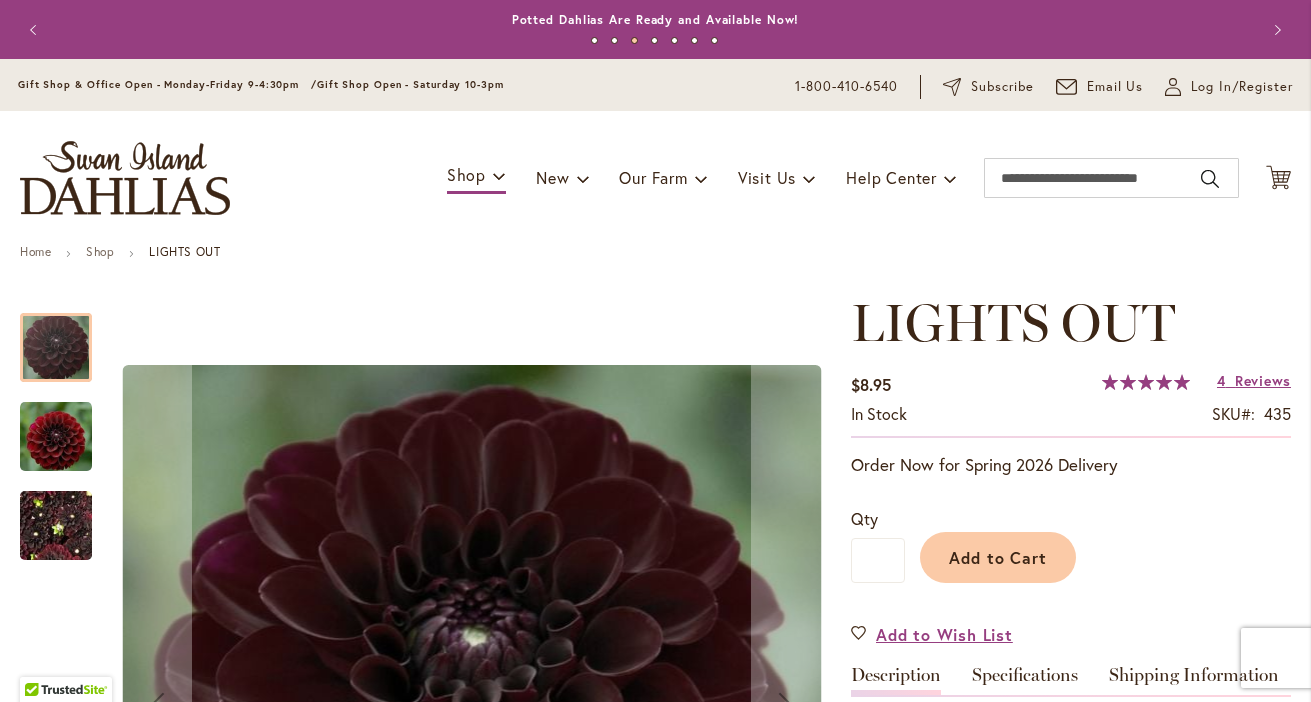 click at bounding box center [56, 436] 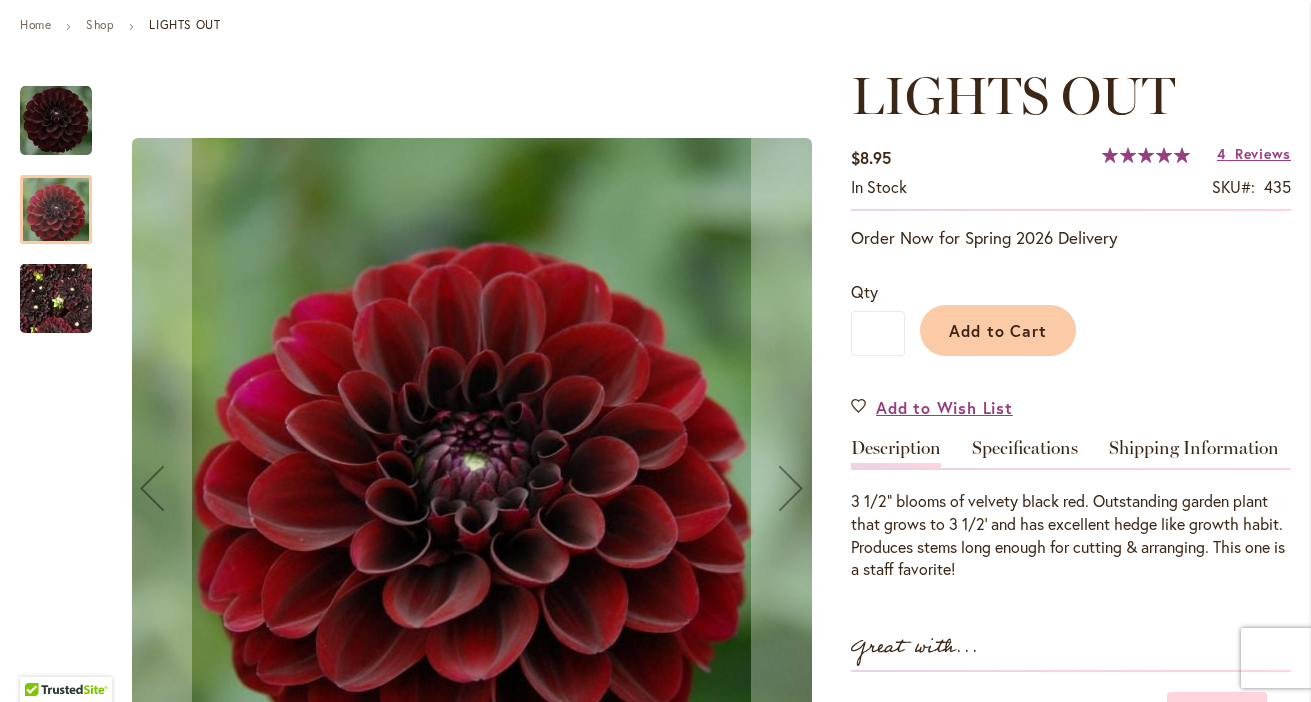 scroll, scrollTop: 283, scrollLeft: 0, axis: vertical 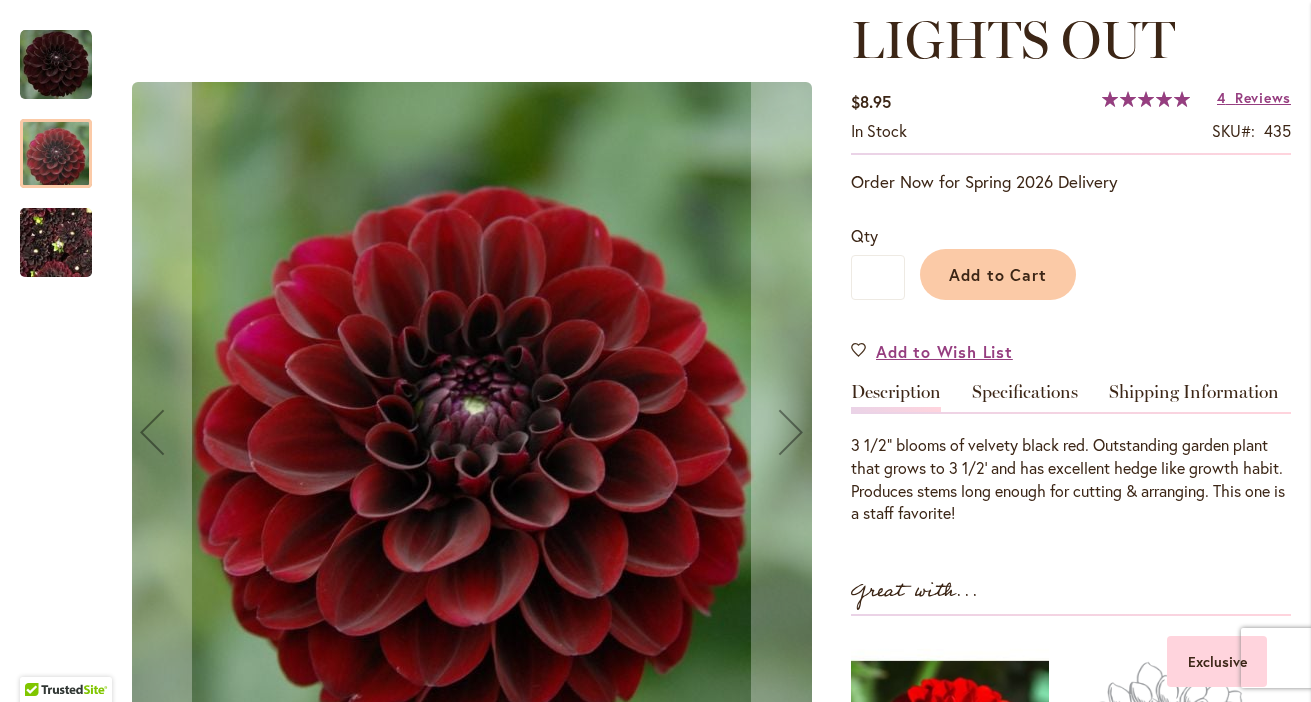 click at bounding box center [56, 243] 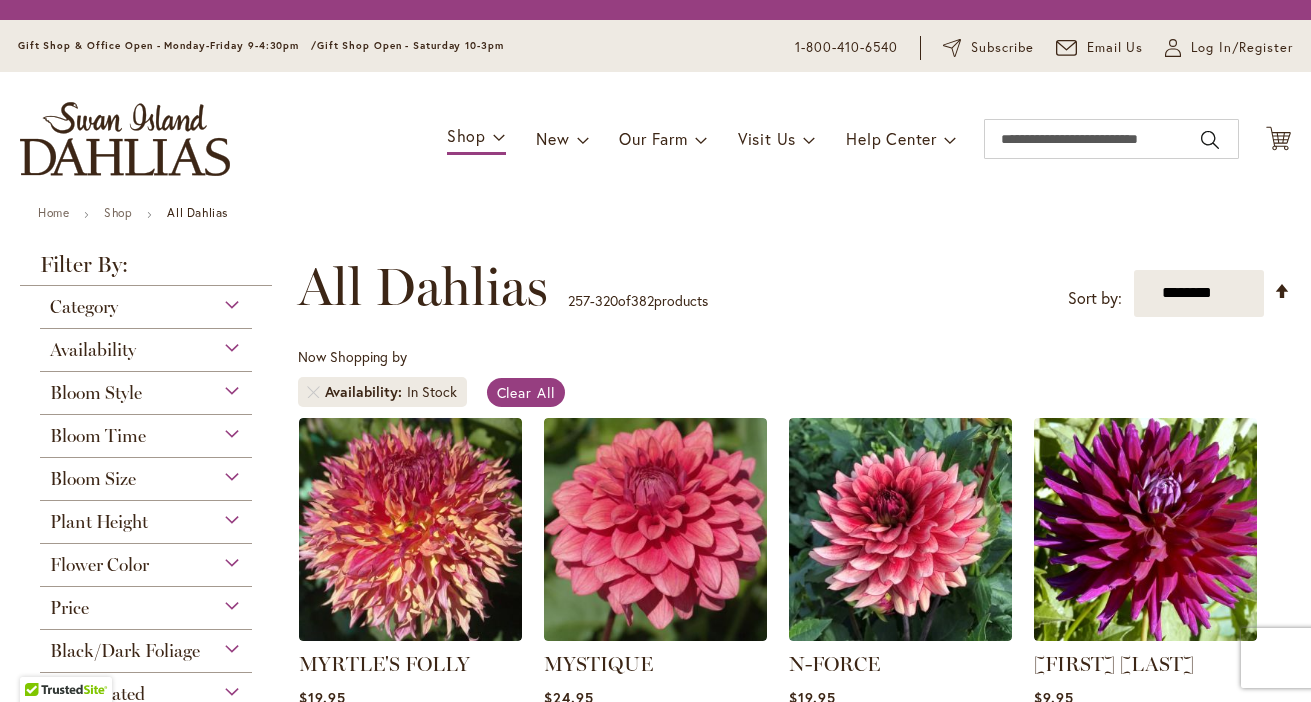 scroll, scrollTop: 0, scrollLeft: 0, axis: both 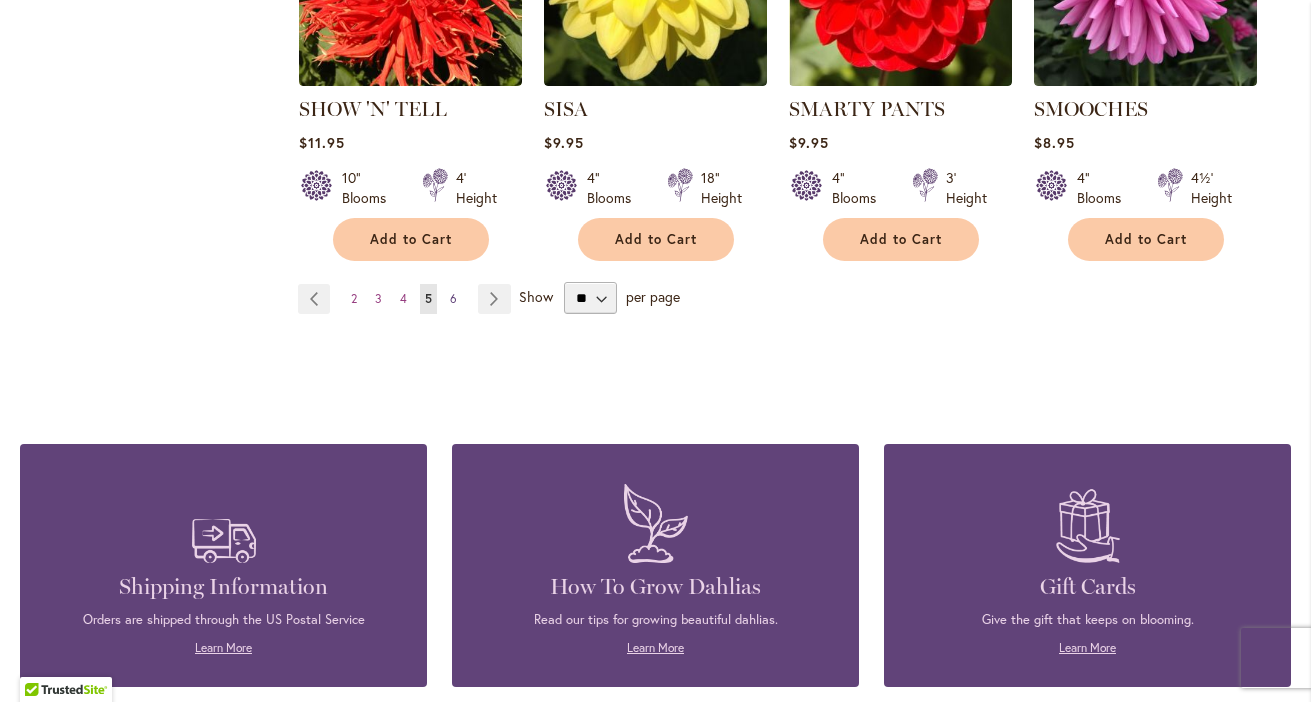 click on "6" at bounding box center (453, 298) 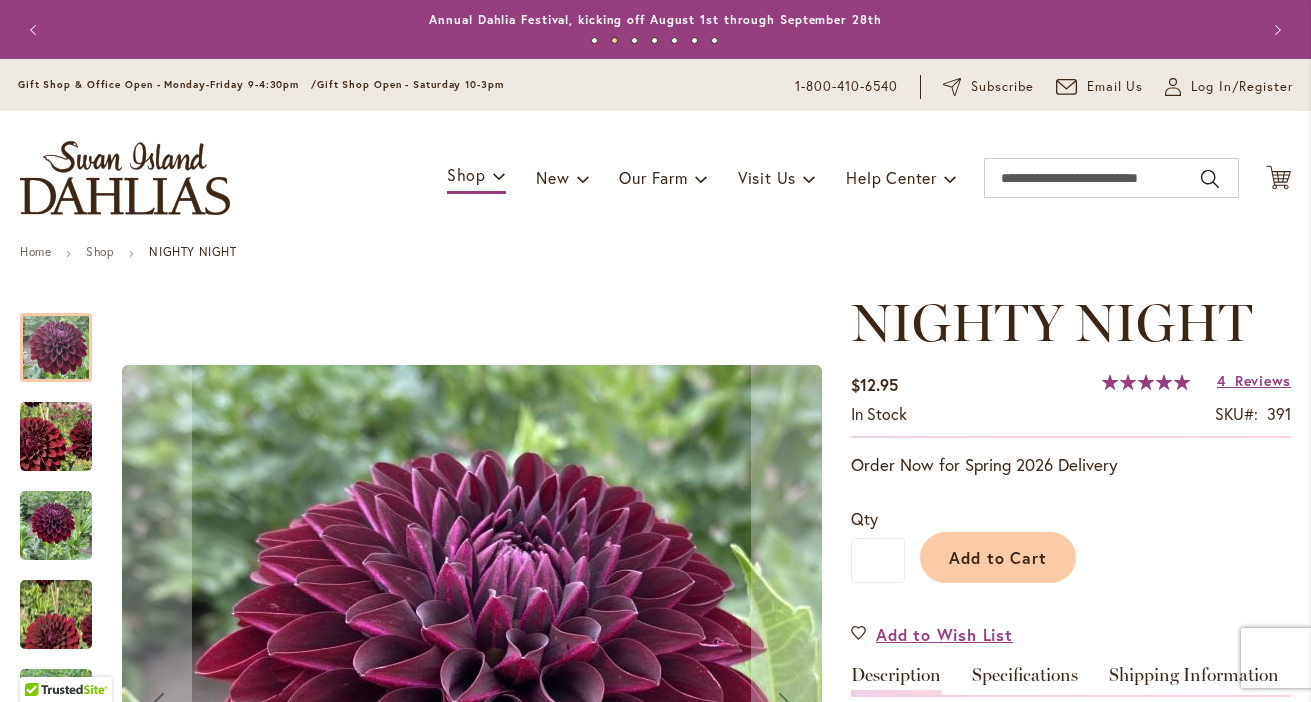 scroll, scrollTop: 0, scrollLeft: 0, axis: both 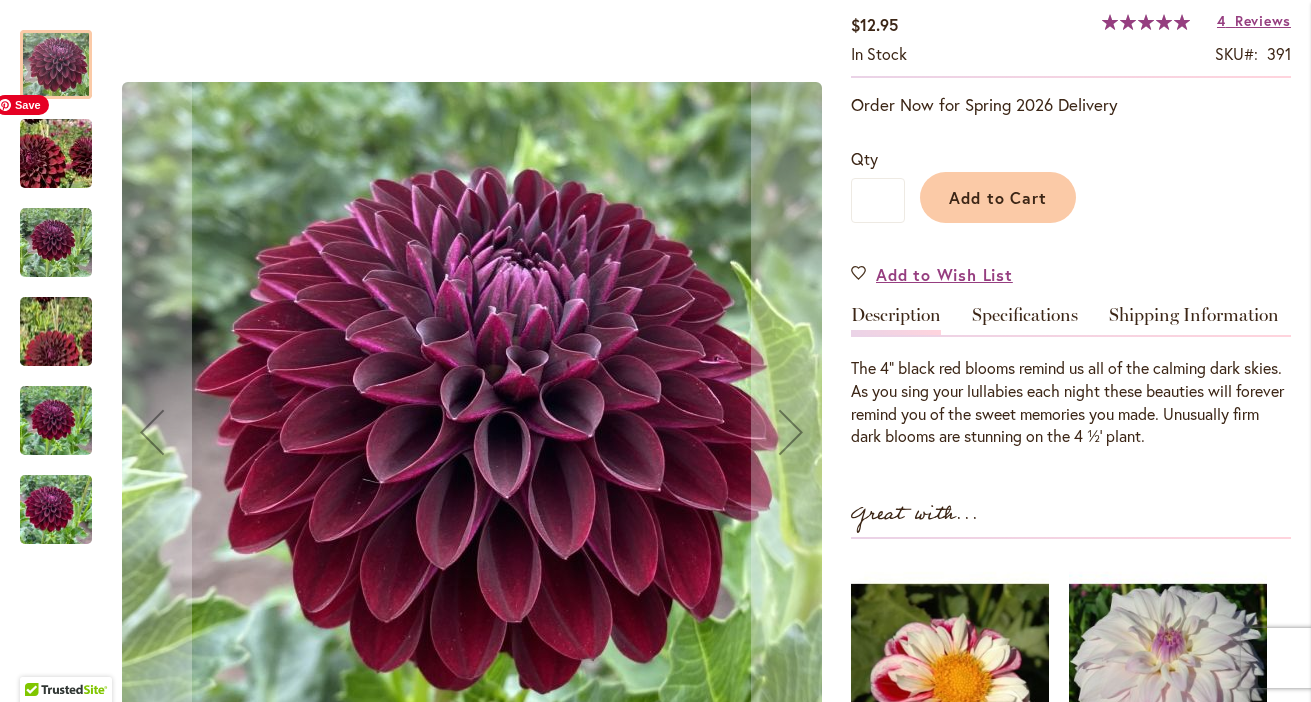 click at bounding box center (56, 154) 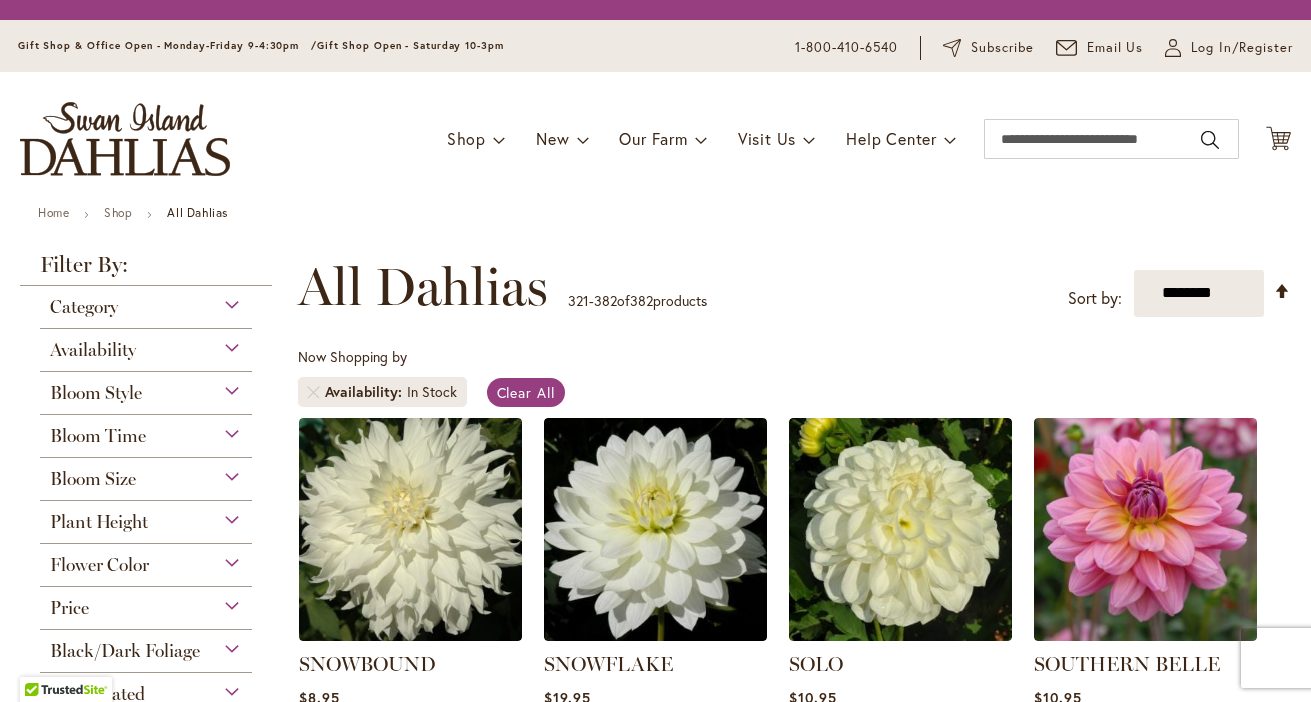 scroll, scrollTop: 0, scrollLeft: 0, axis: both 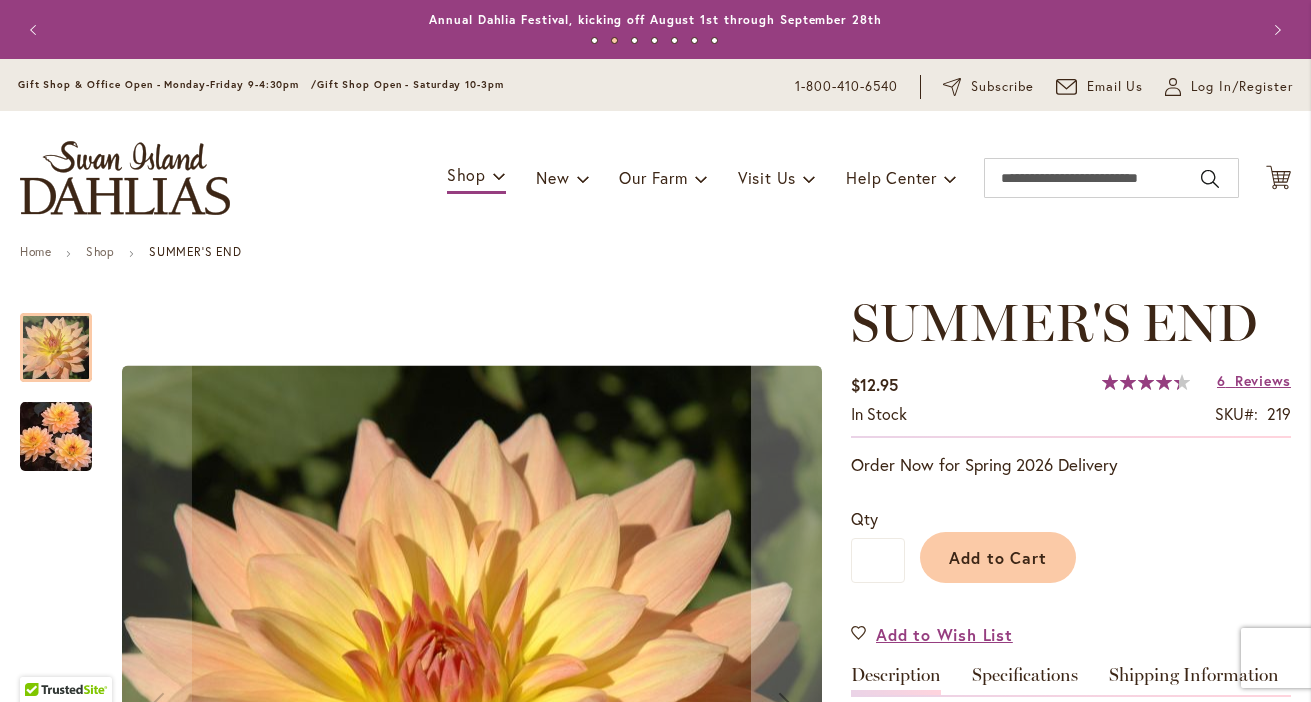 click at bounding box center [56, 589] 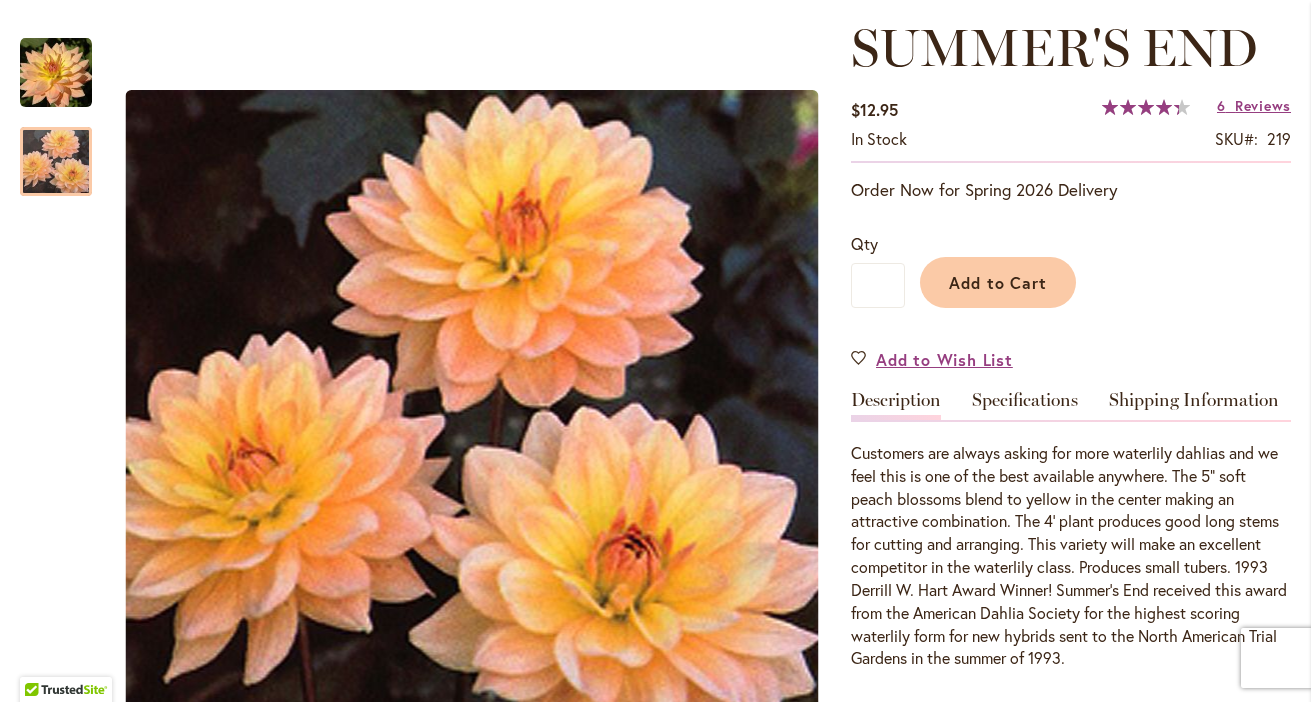 scroll, scrollTop: 240, scrollLeft: 0, axis: vertical 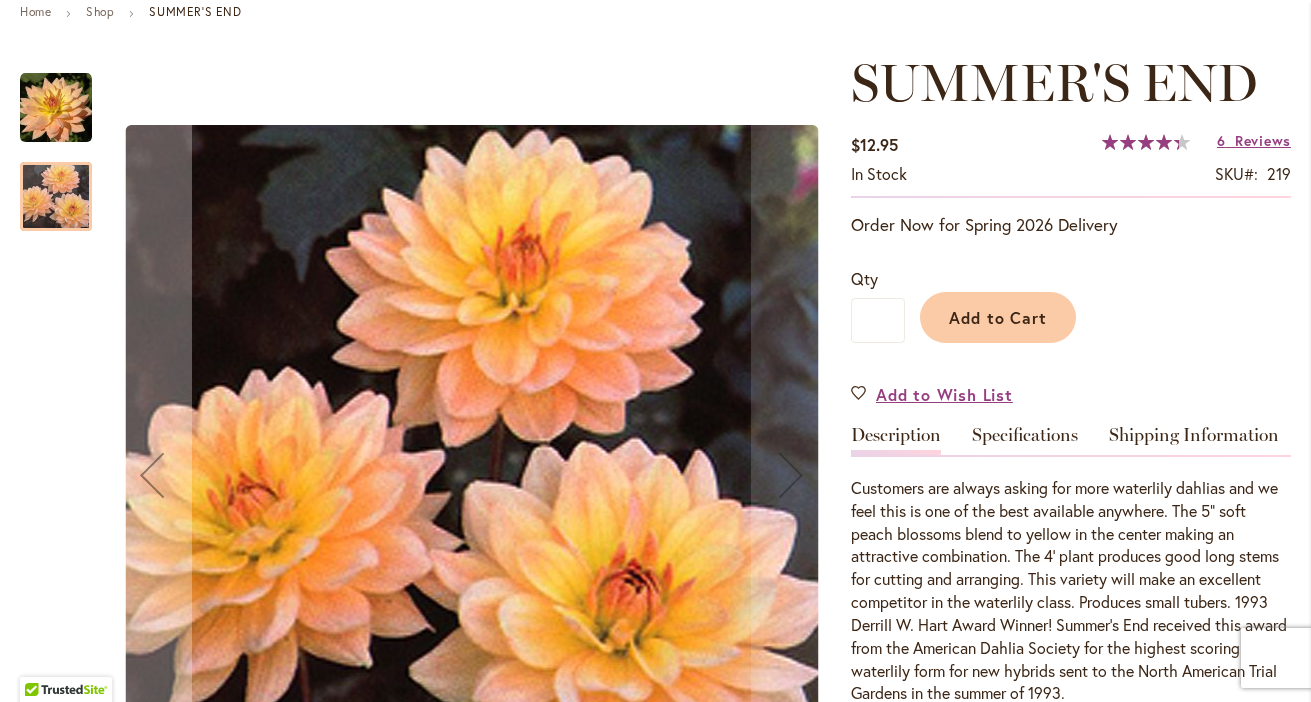 click at bounding box center [56, 196] 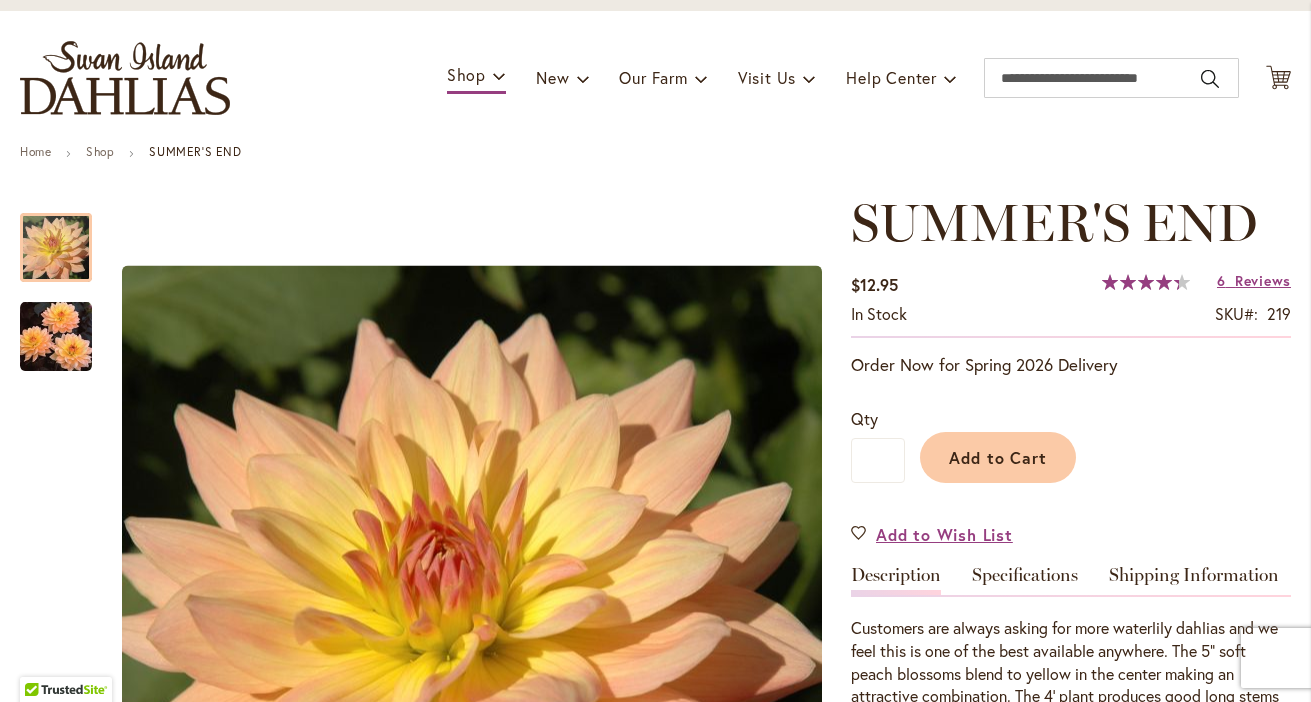 scroll, scrollTop: 97, scrollLeft: 0, axis: vertical 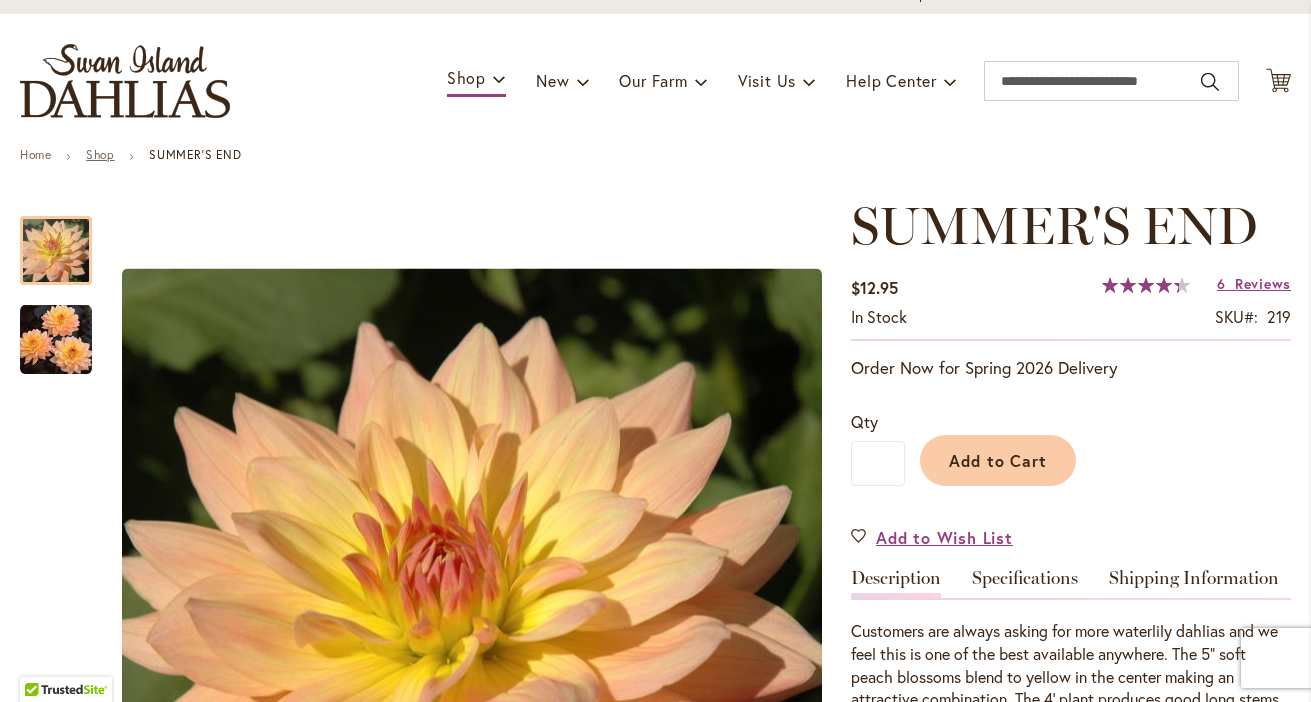 click on "Shop" at bounding box center (100, 154) 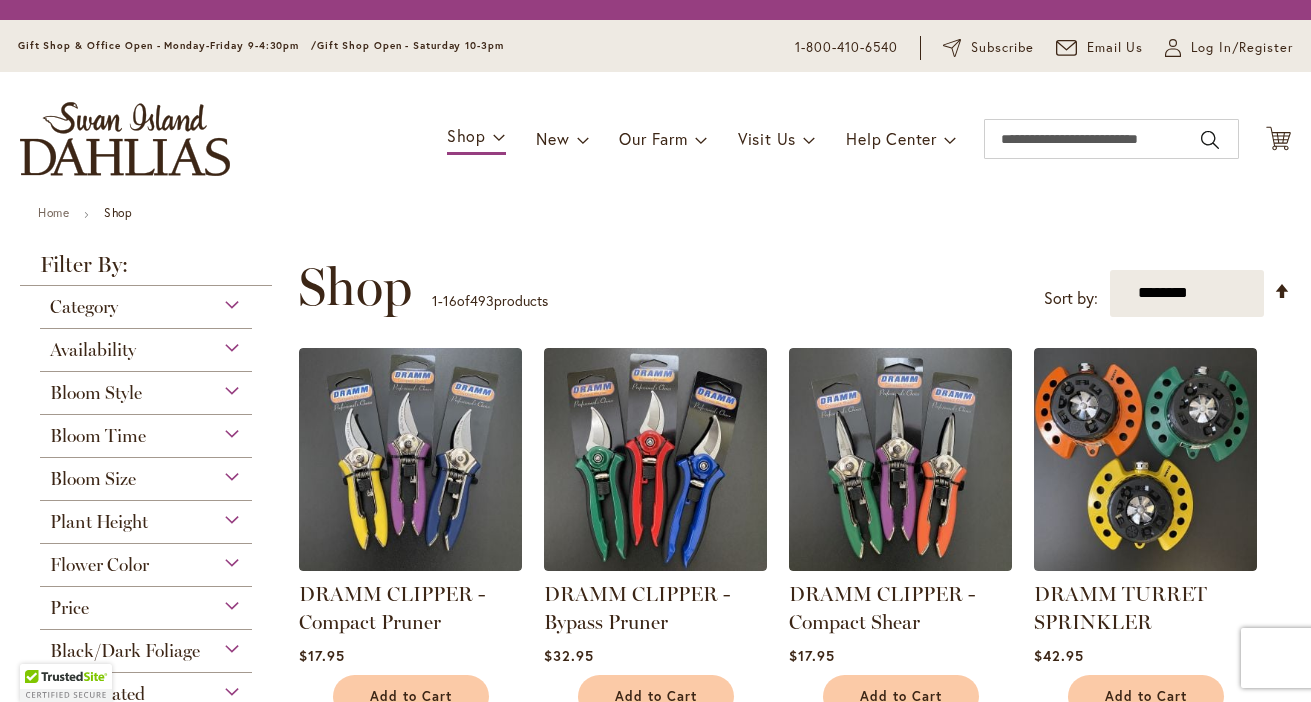 scroll, scrollTop: 0, scrollLeft: 0, axis: both 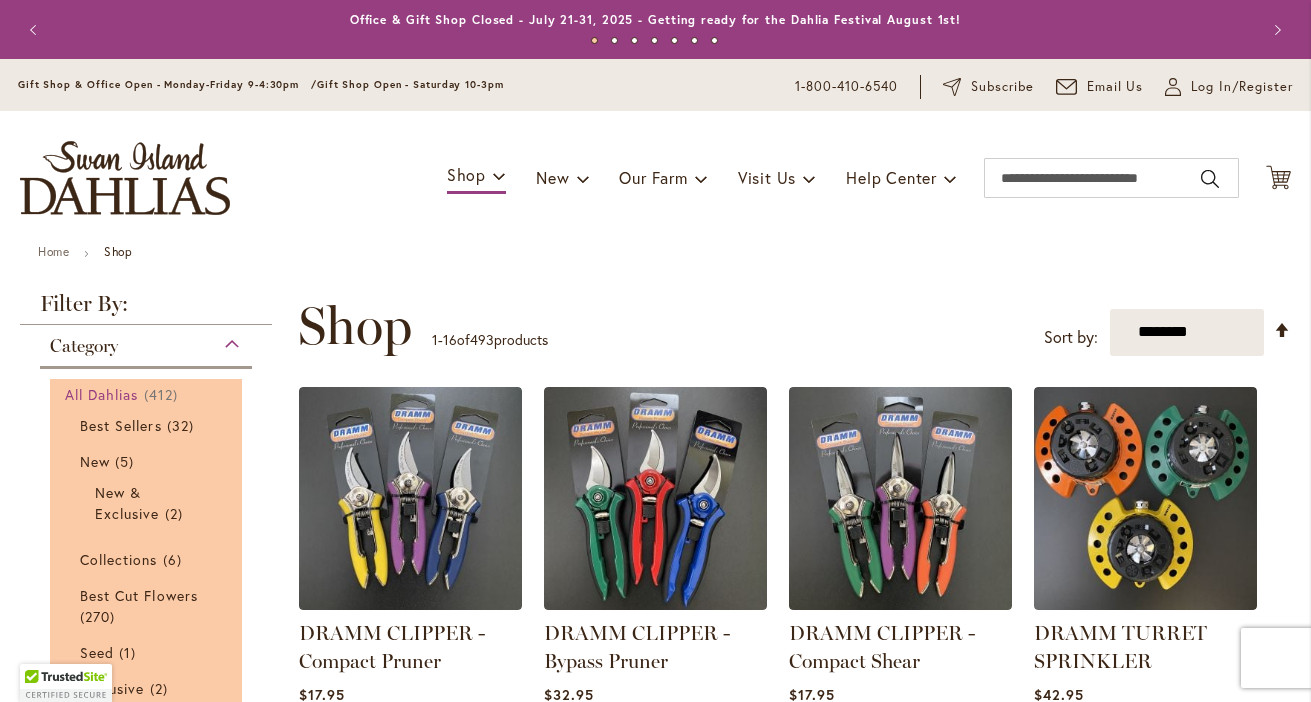 click on "All Dahlias" at bounding box center [102, 394] 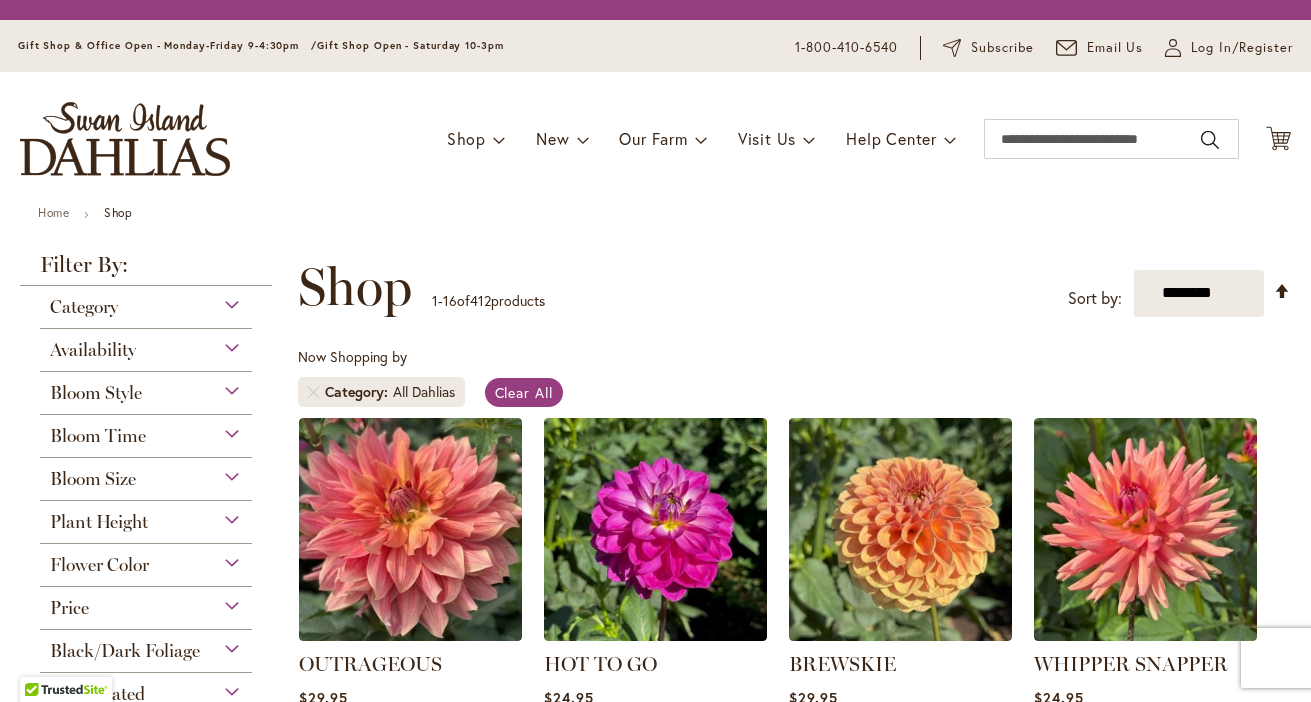 scroll, scrollTop: 0, scrollLeft: 0, axis: both 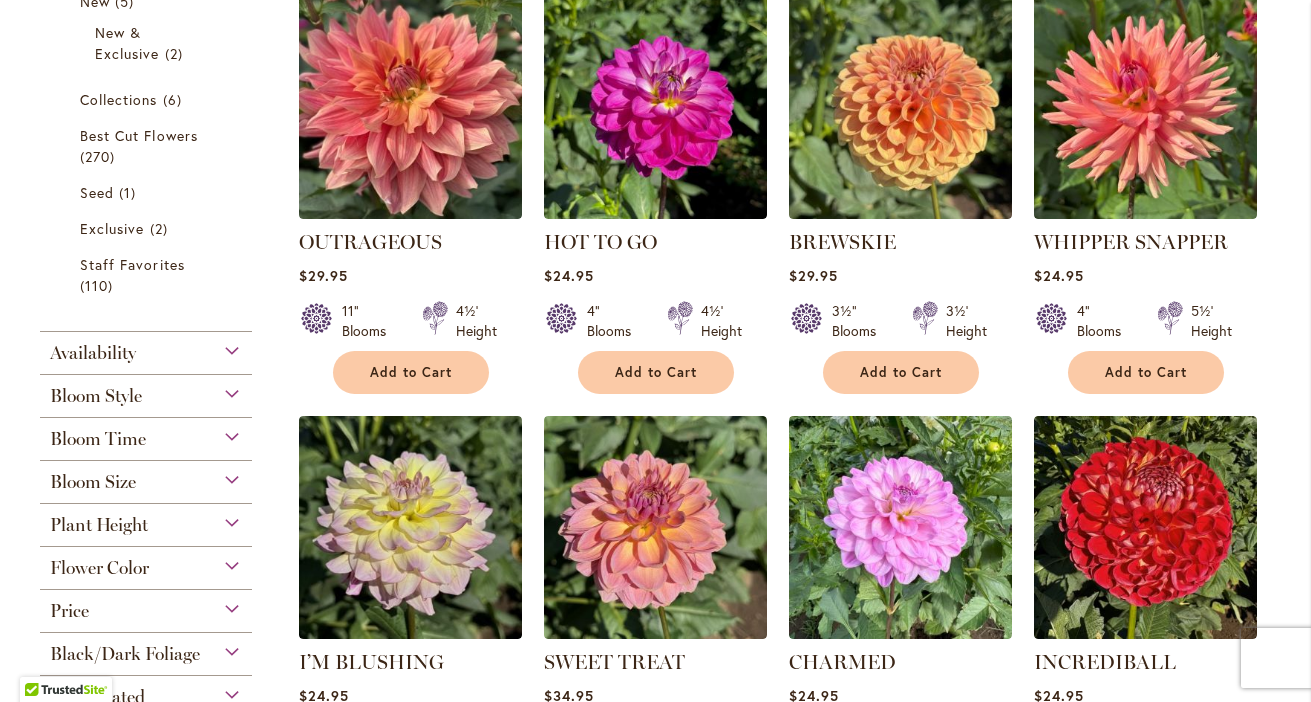 click on "Bloom Style" at bounding box center [146, 391] 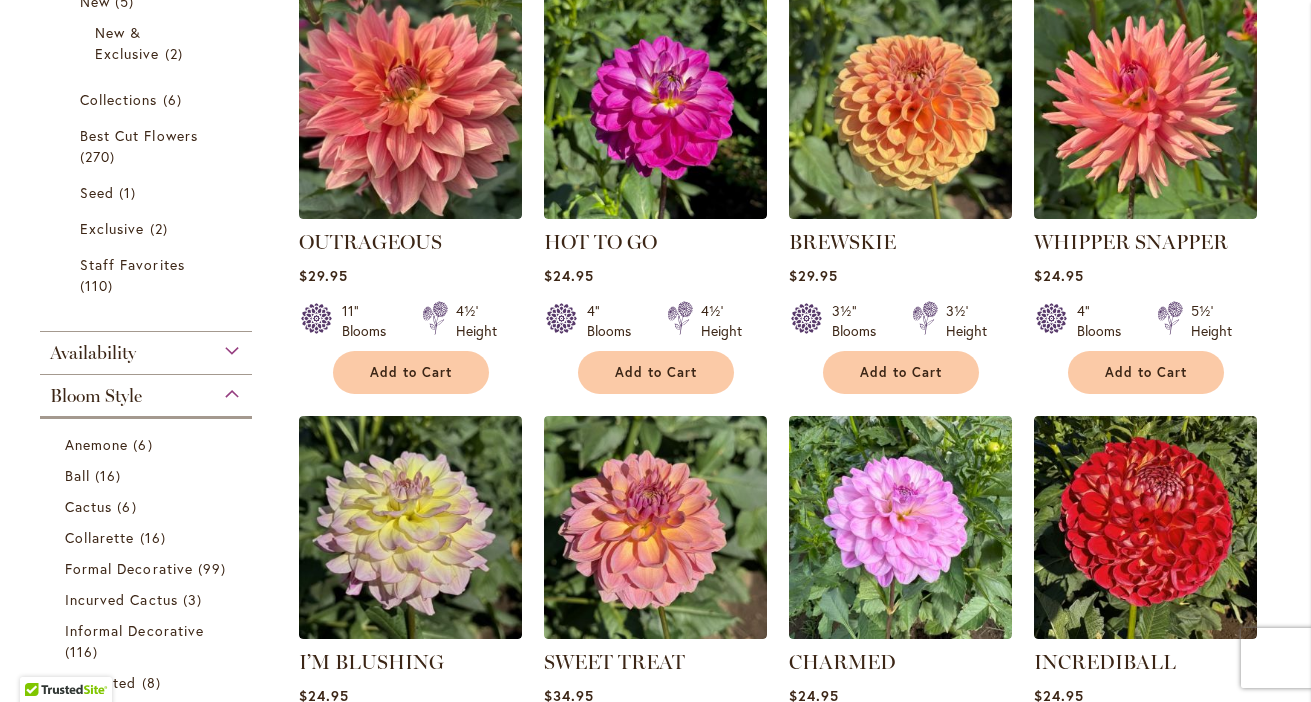 scroll, scrollTop: 834, scrollLeft: 0, axis: vertical 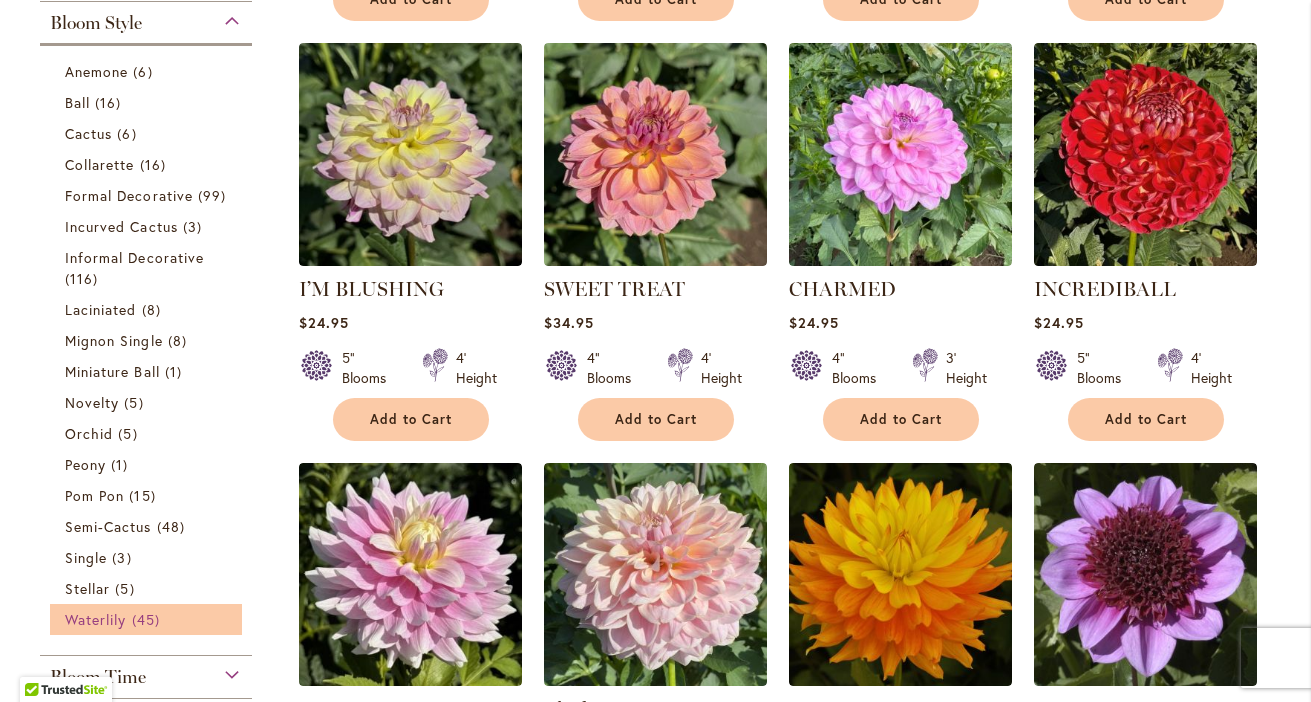 click on "Waterlily" at bounding box center [95, 619] 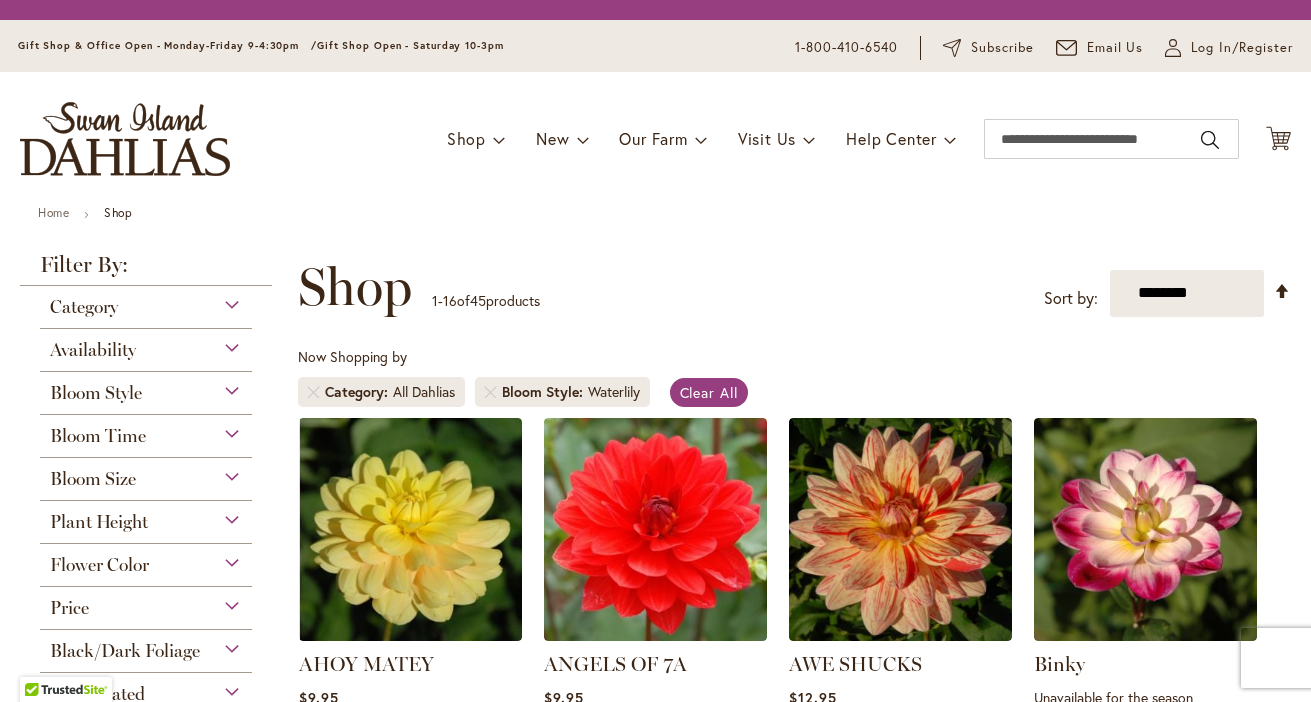 scroll, scrollTop: 0, scrollLeft: 0, axis: both 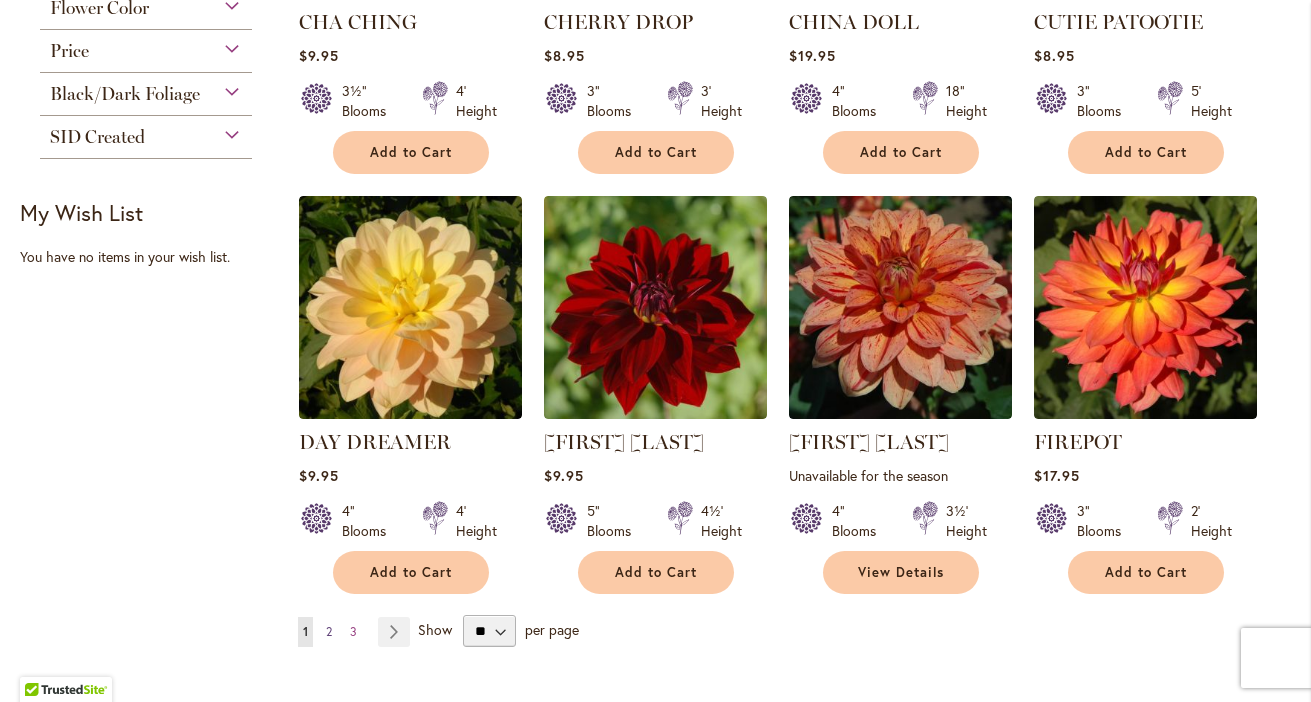 click on "Page
2" at bounding box center [329, 632] 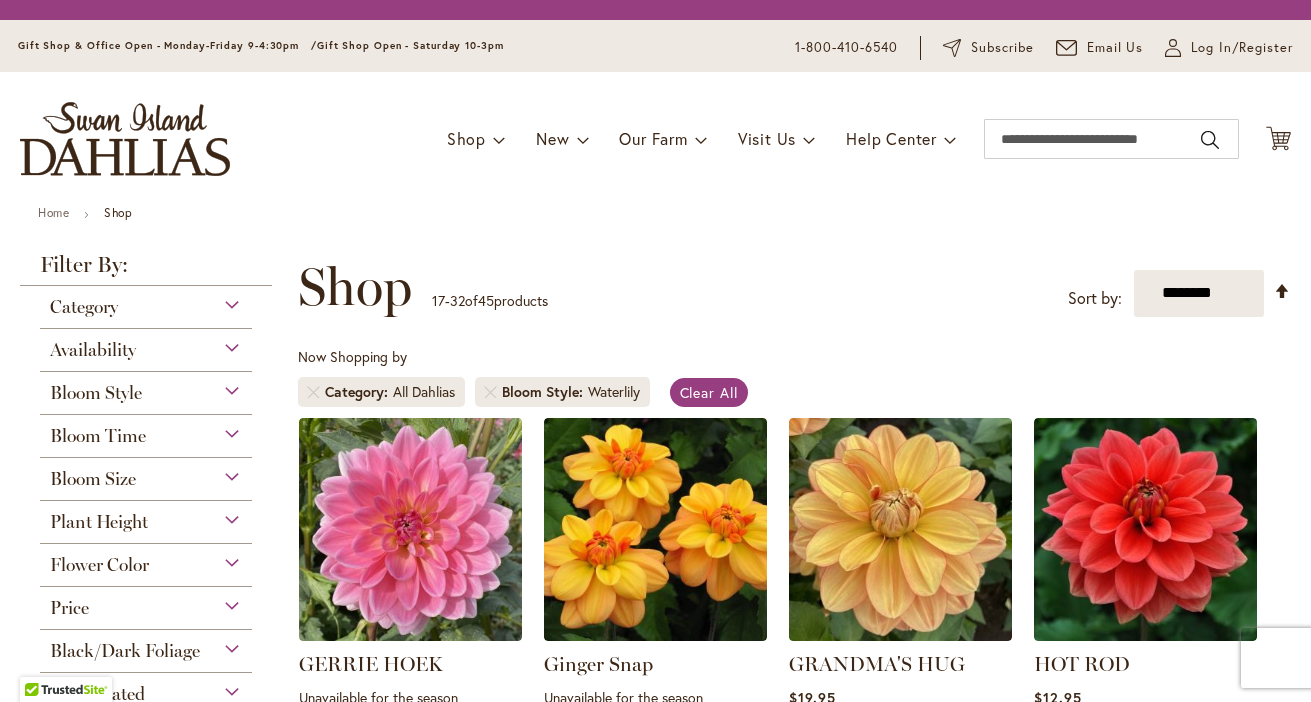 scroll, scrollTop: 0, scrollLeft: 0, axis: both 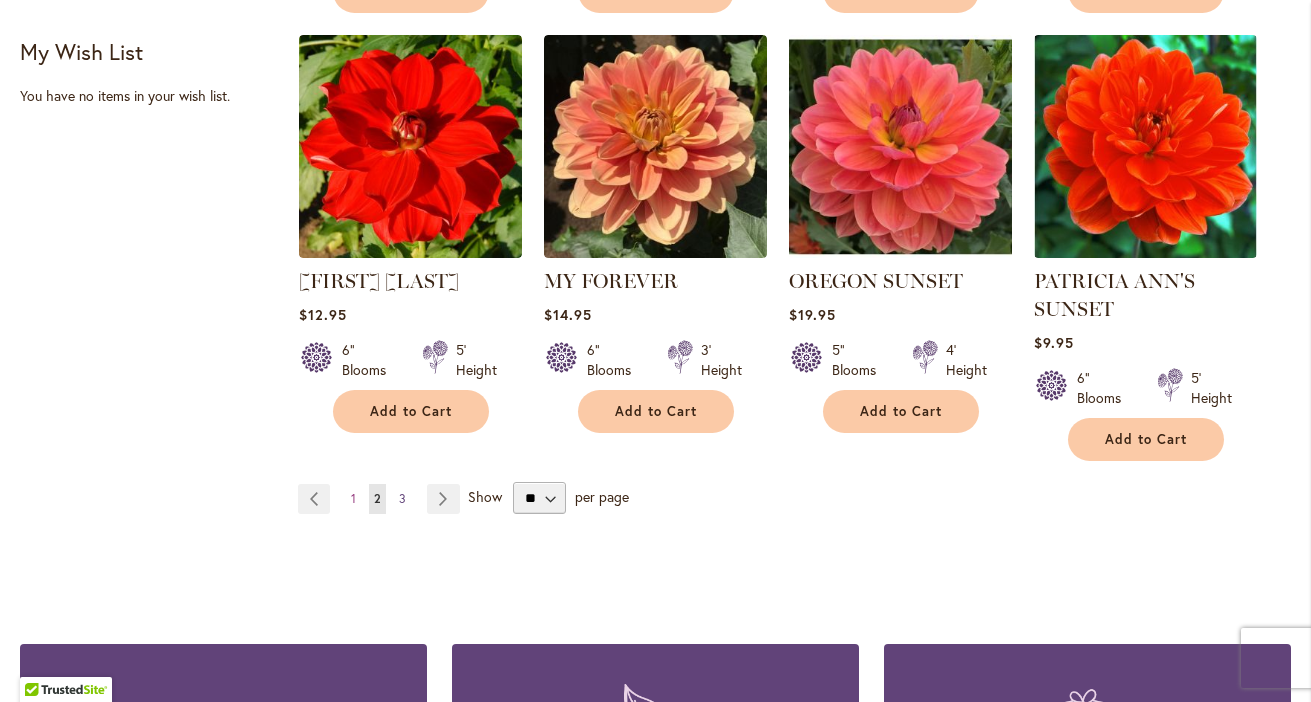 click on "3" at bounding box center (402, 498) 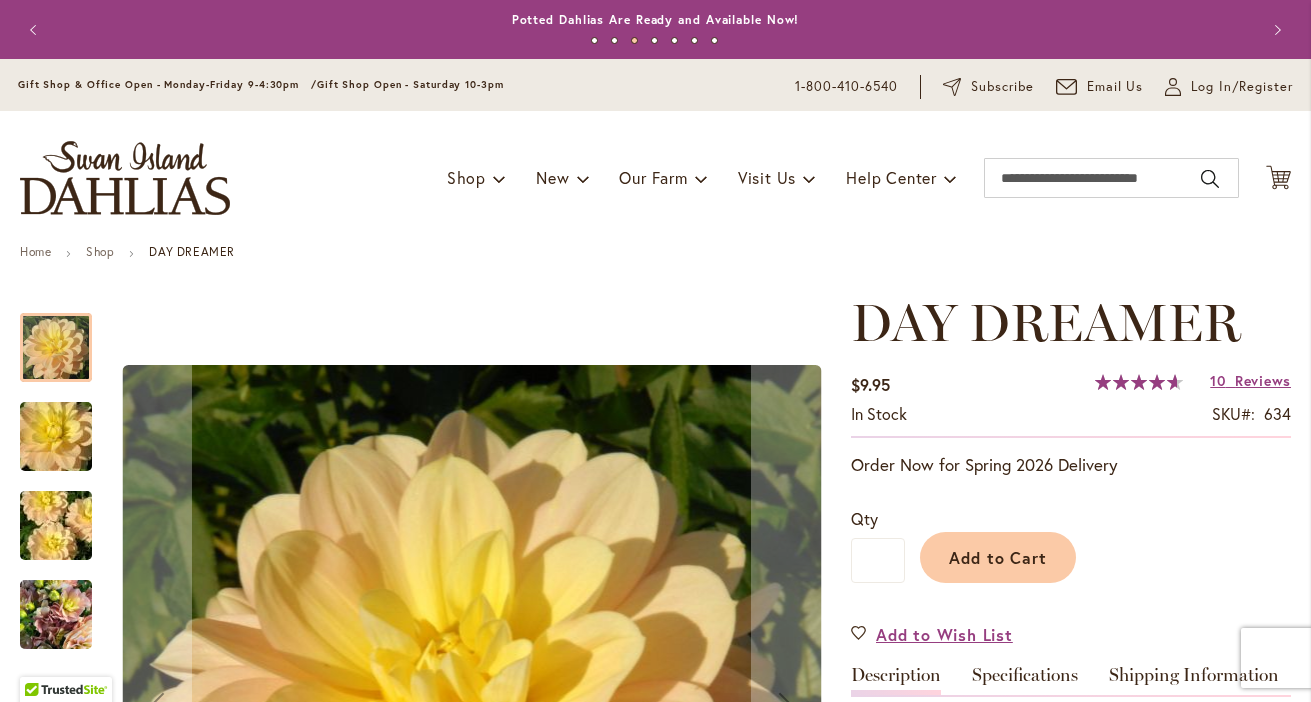 scroll, scrollTop: 0, scrollLeft: 0, axis: both 